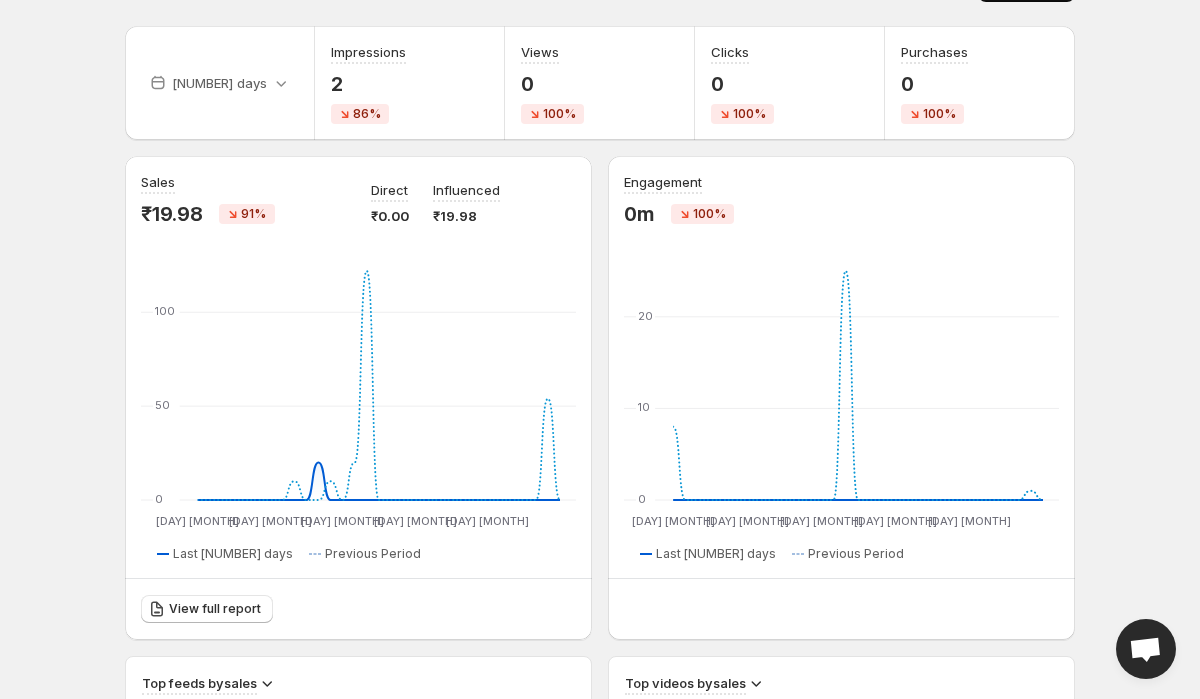 scroll, scrollTop: 0, scrollLeft: 0, axis: both 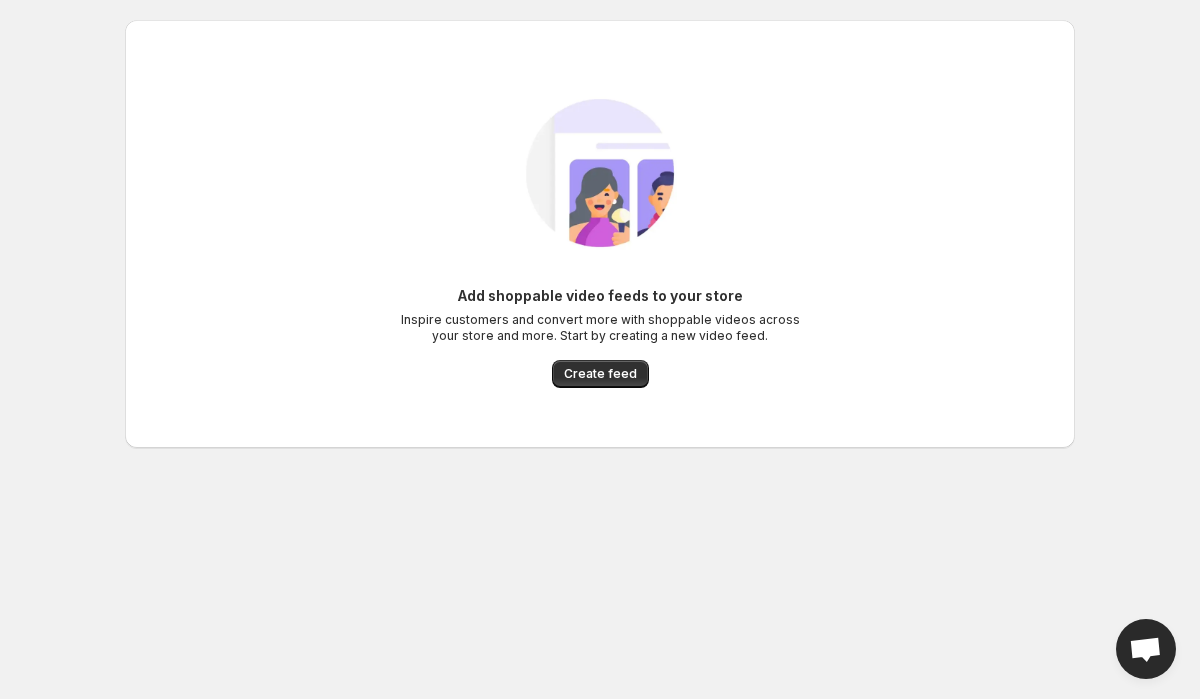 click on "Add shoppable video feeds to your store" at bounding box center [600, 296] 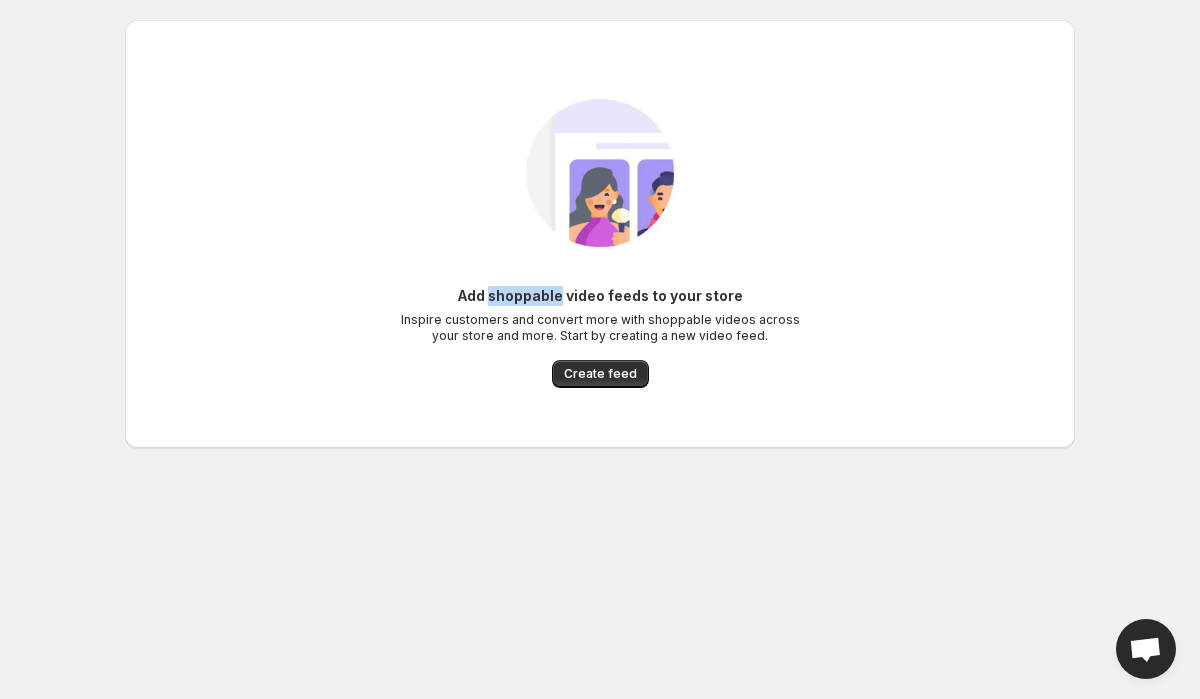 click on "Add shoppable video feeds to your store" at bounding box center [600, 296] 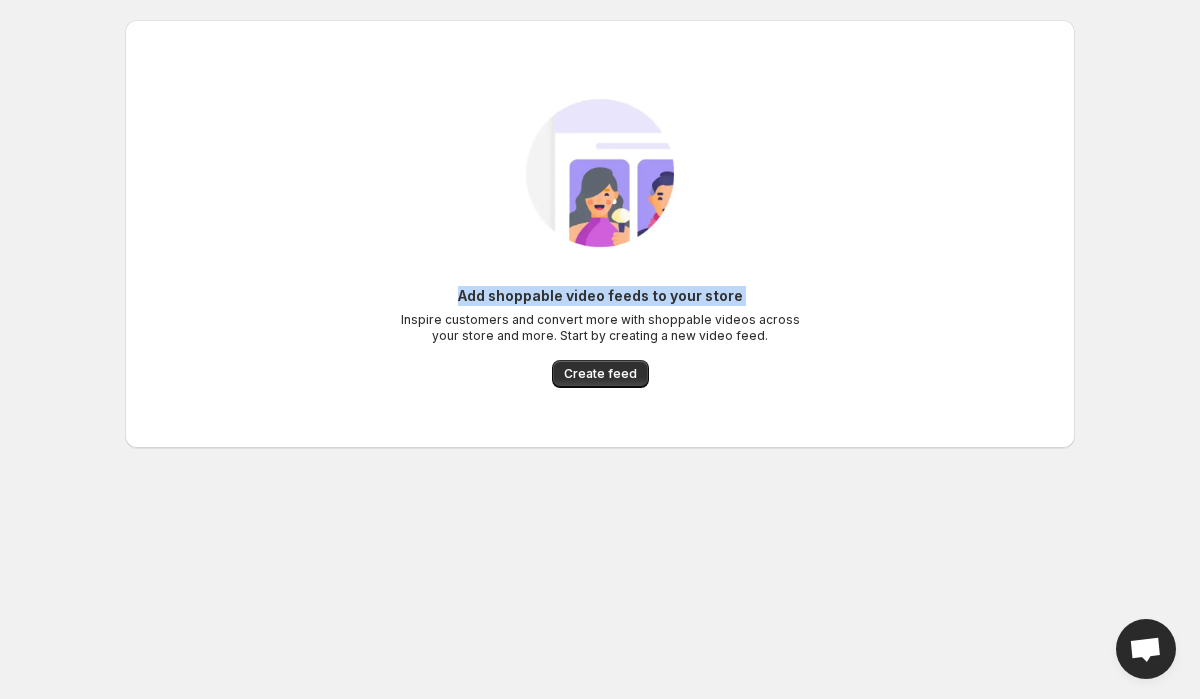 click on "Inspire customers and convert more with shoppable videos across your store and more. Start by creating a new video feed." at bounding box center [600, 328] 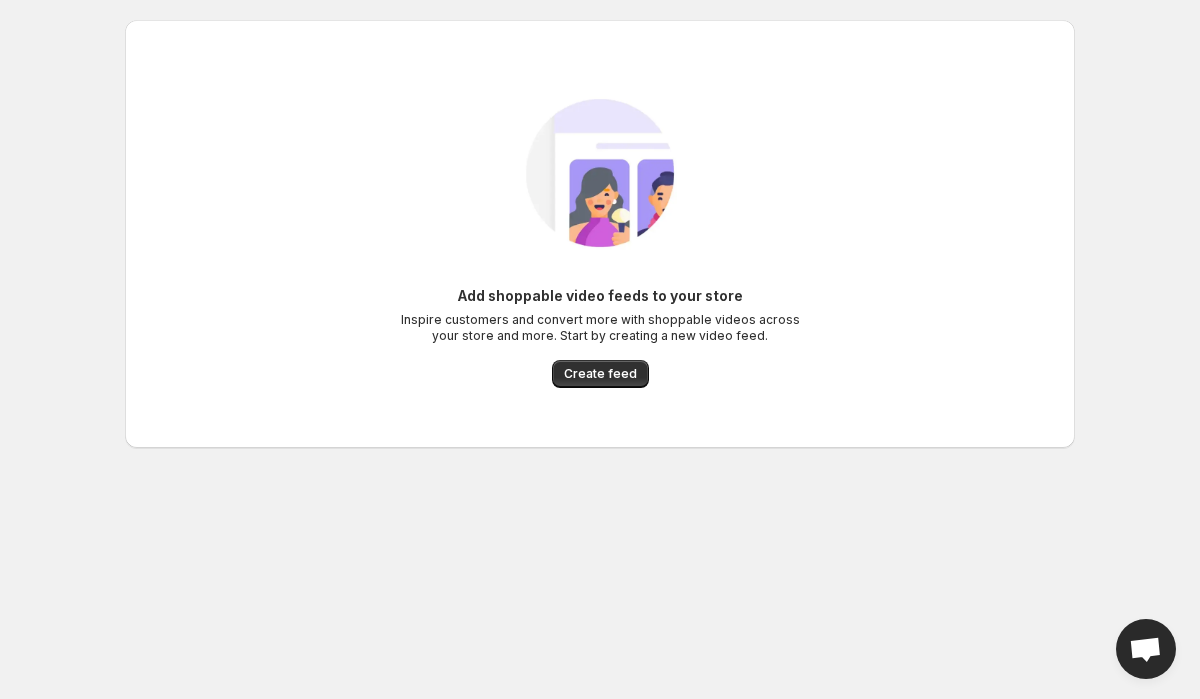 click on "Inspire customers and convert more with shoppable videos across your store and more. Start by creating a new video feed." at bounding box center [600, 328] 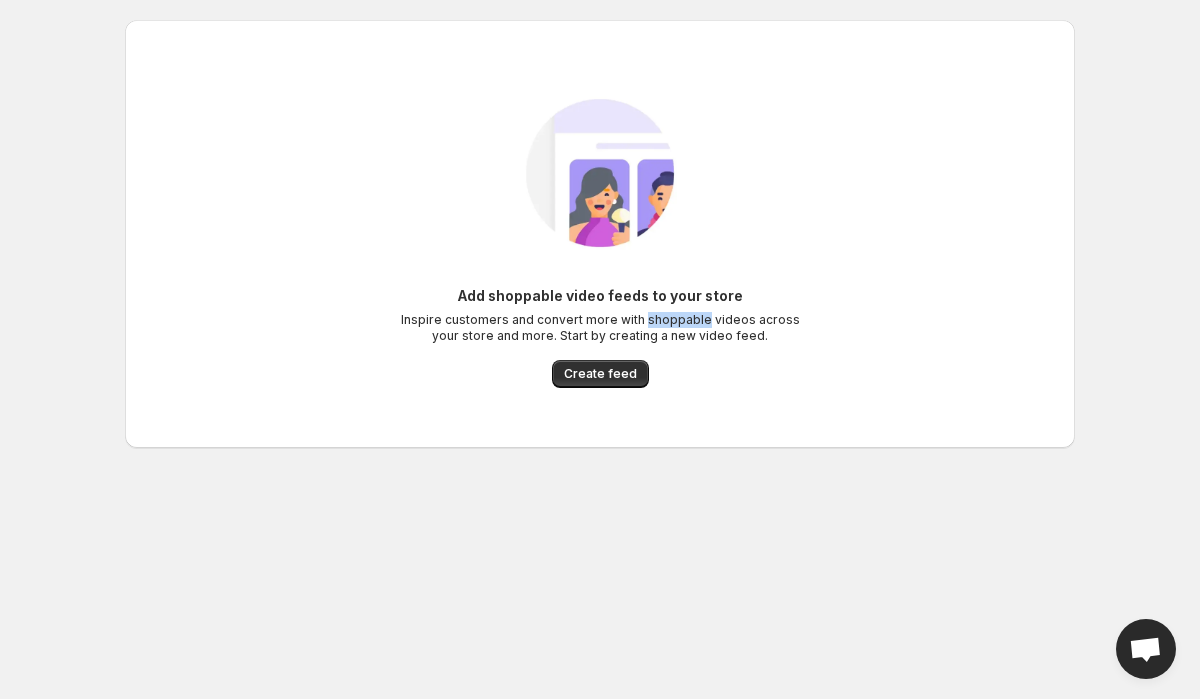 click on "Inspire customers and convert more with shoppable videos across your store and more. Start by creating a new video feed." at bounding box center (600, 328) 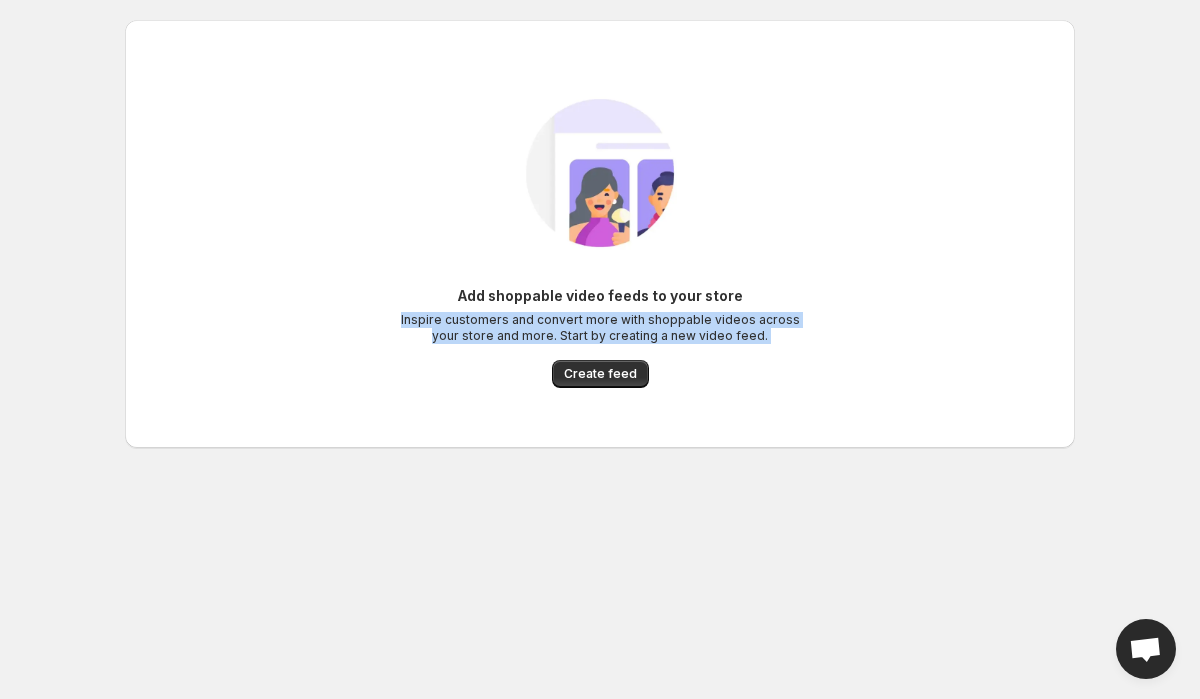 click on "Add shoppable video feeds to your store Inspire customers and convert more with shoppable videos across your store and more. Start by creating a new video feed. Create feed" at bounding box center [600, 234] 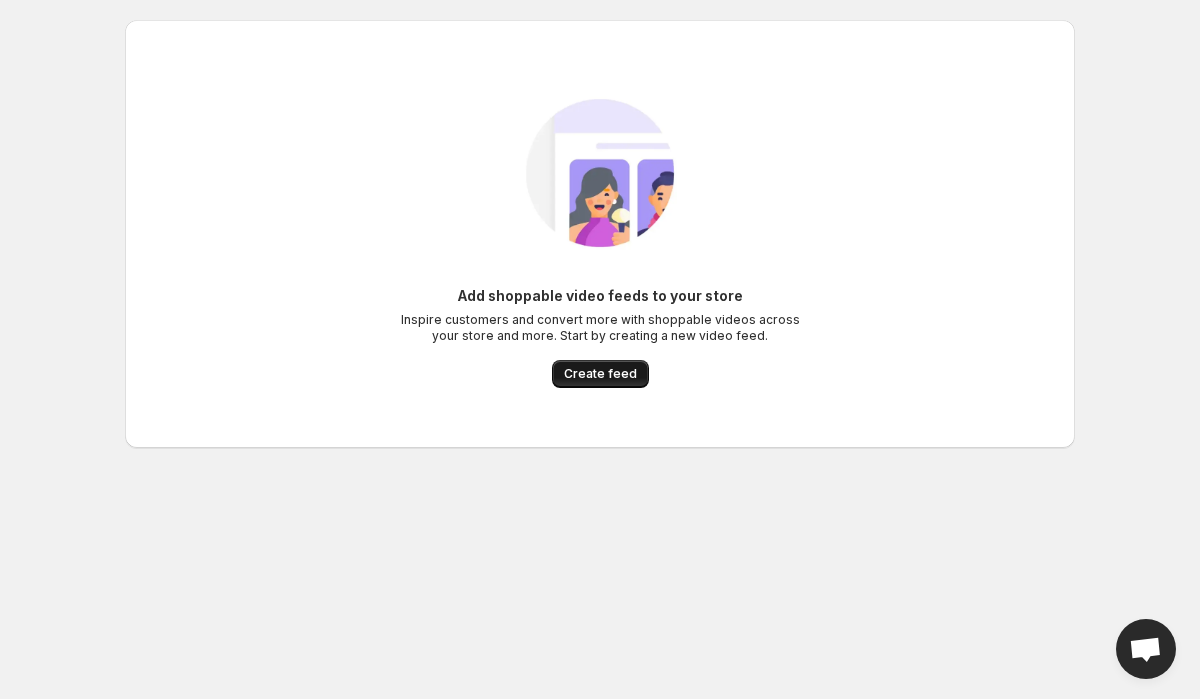 click on "Create feed" at bounding box center (600, 374) 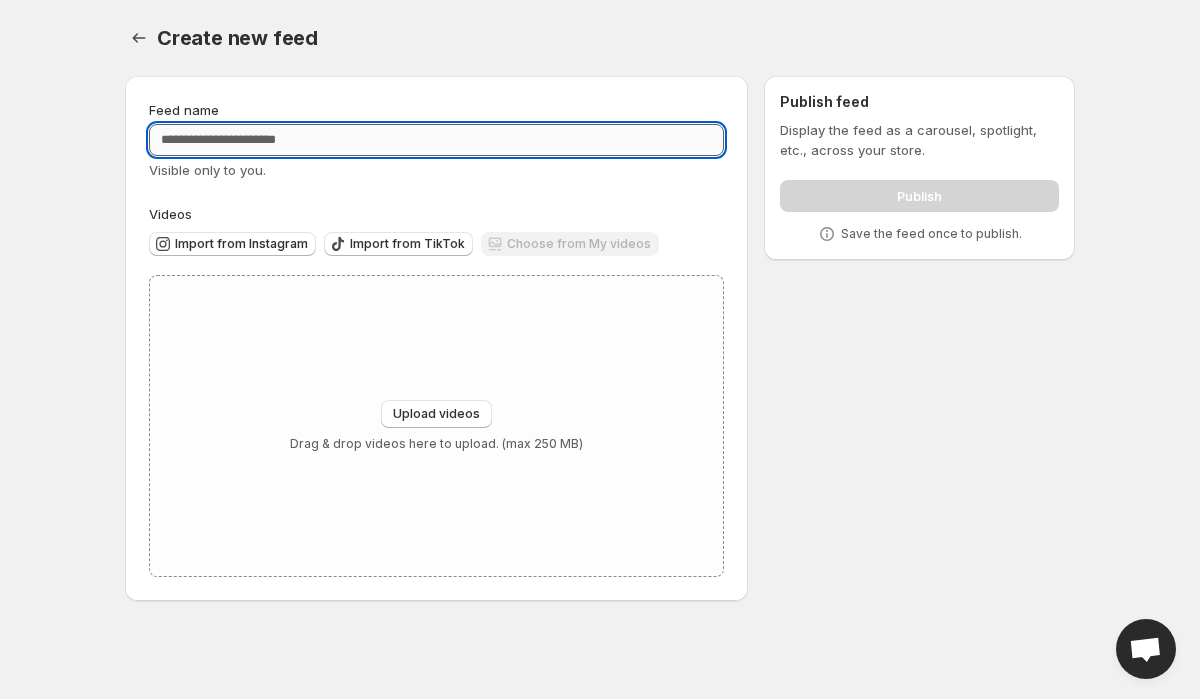click on "Feed name" at bounding box center [436, 140] 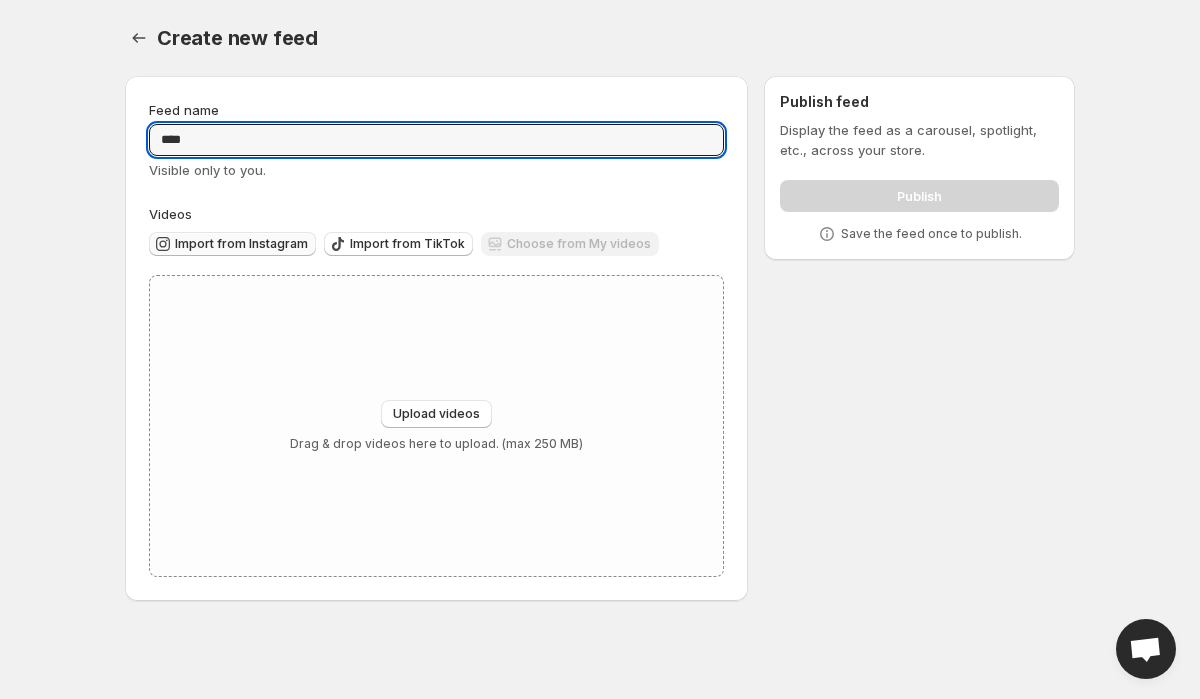 type on "****" 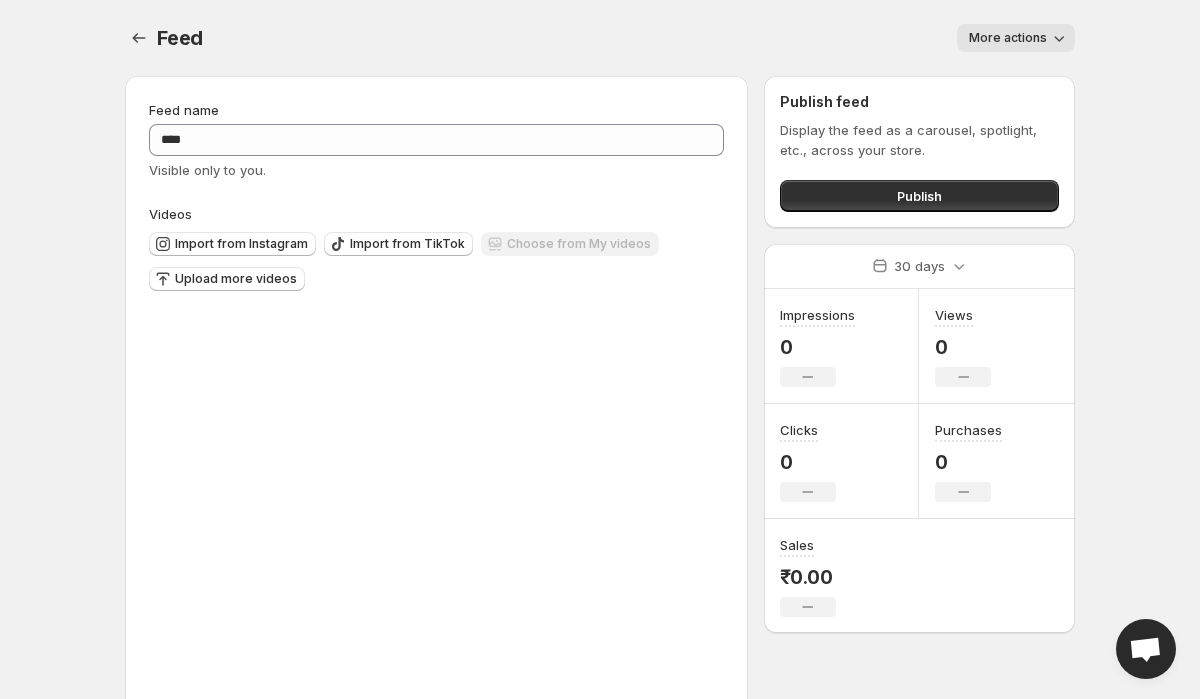 click on "Tag products" at bounding box center [199, 875] 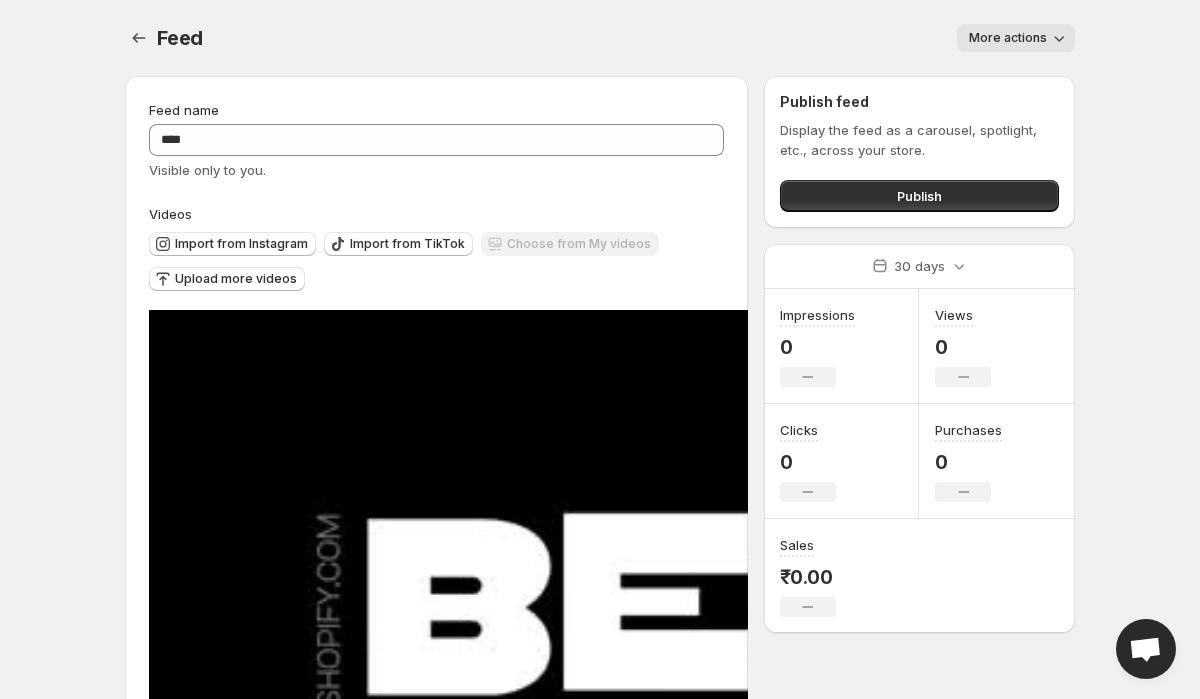 click at bounding box center [380, 2190] 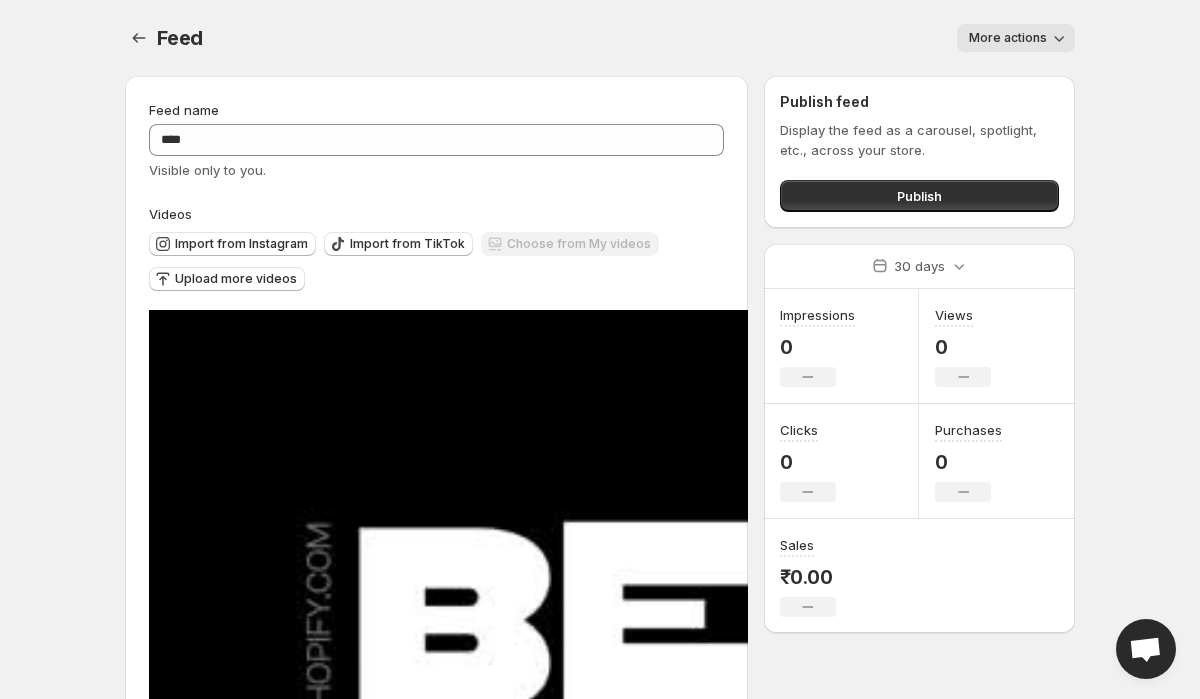 click on "Want video ads just like these Install spark from ahopify app store" at bounding box center (563, 1912) 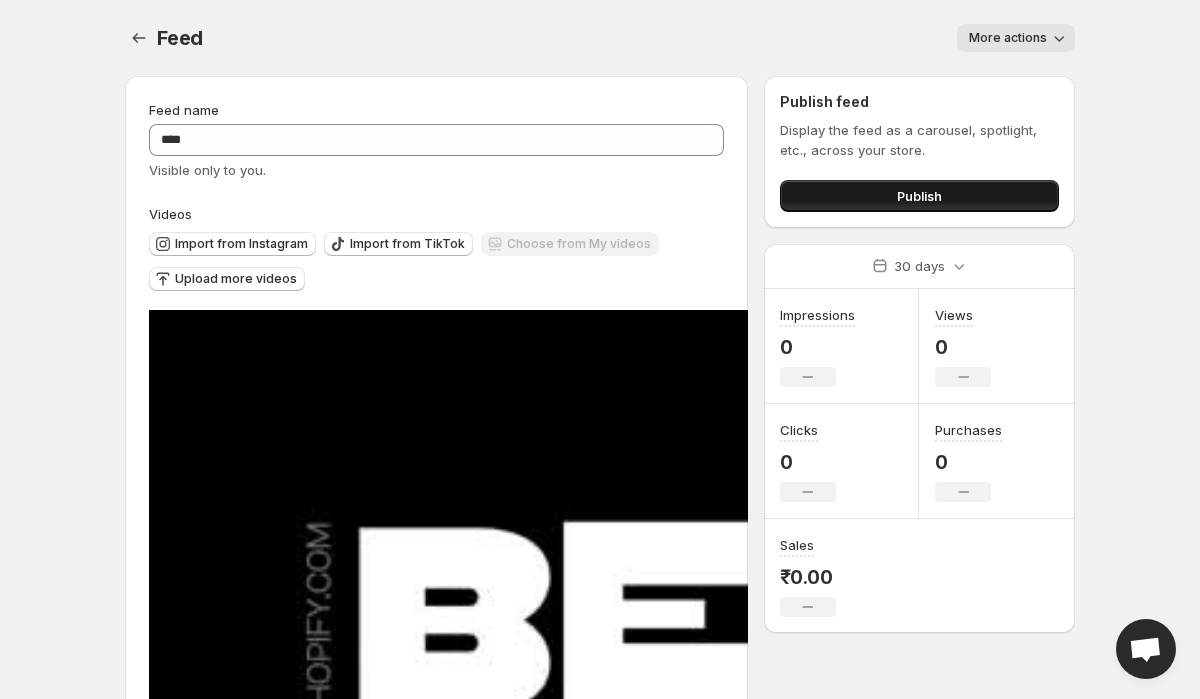 click on "Publish" at bounding box center [919, 196] 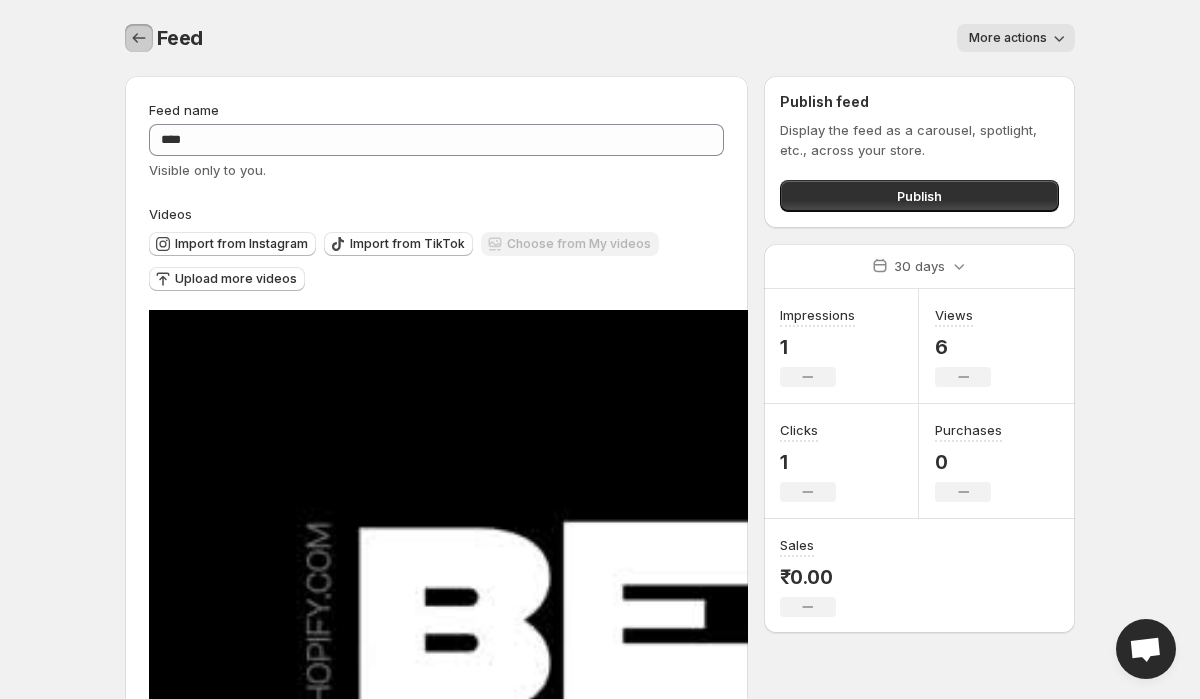 click at bounding box center [139, 38] 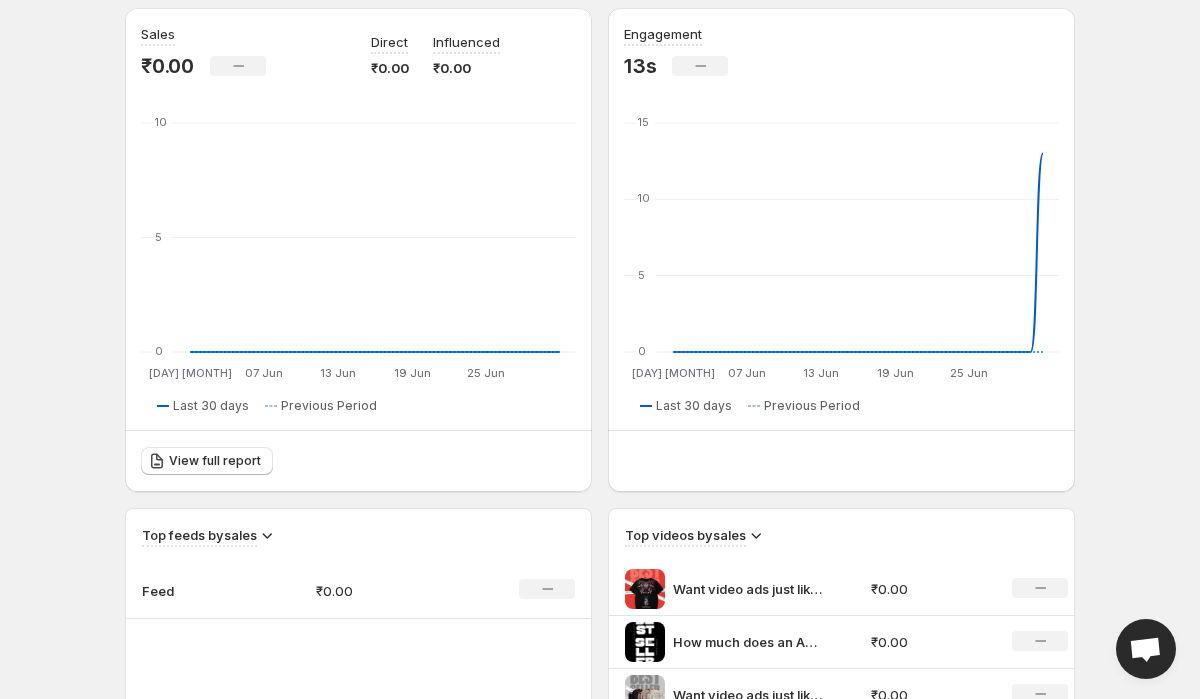 scroll, scrollTop: 0, scrollLeft: 0, axis: both 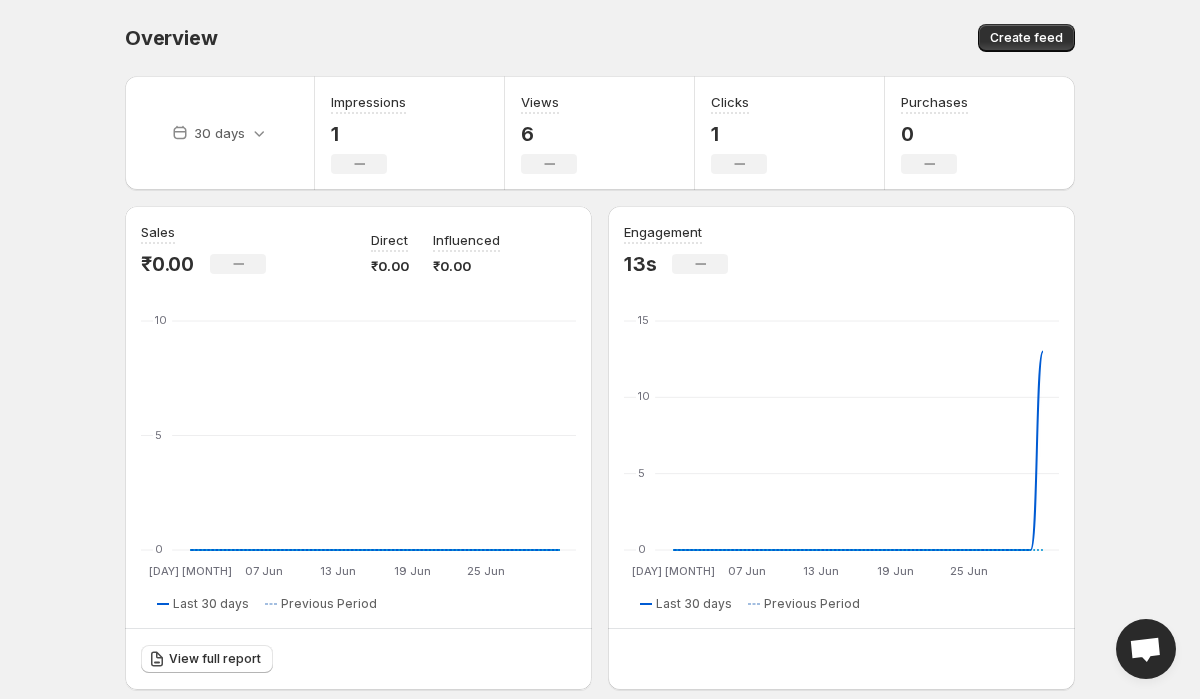click on "Overview" at bounding box center (171, 38) 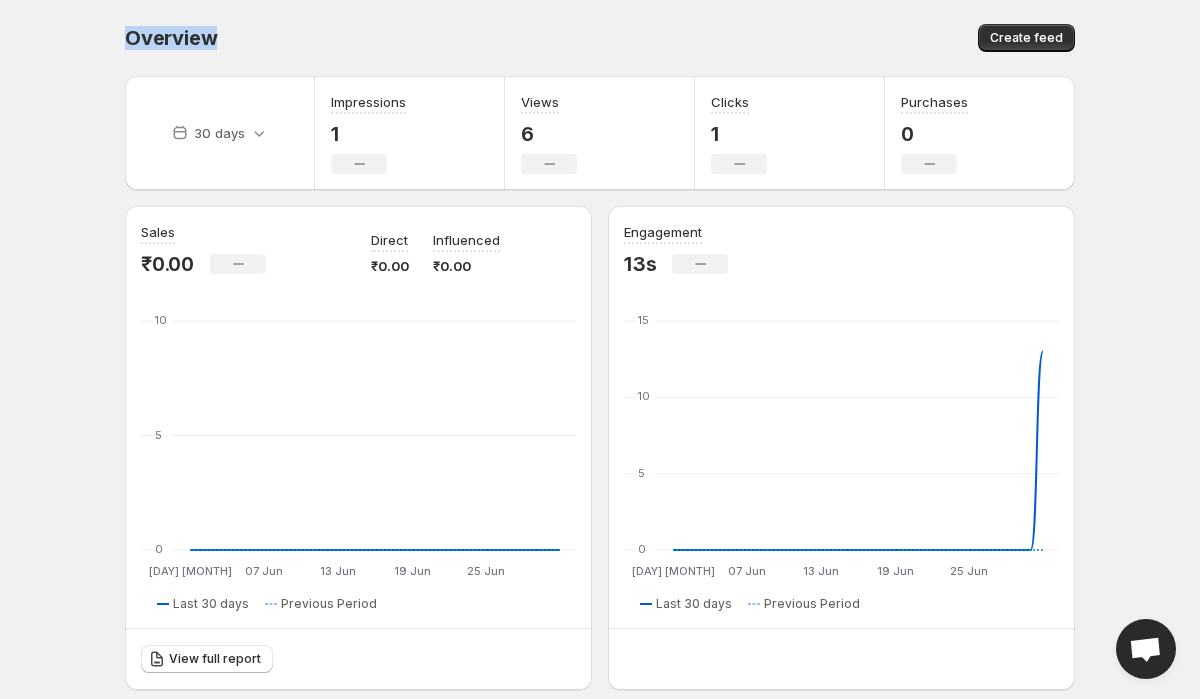 click on "Overview" at bounding box center (171, 38) 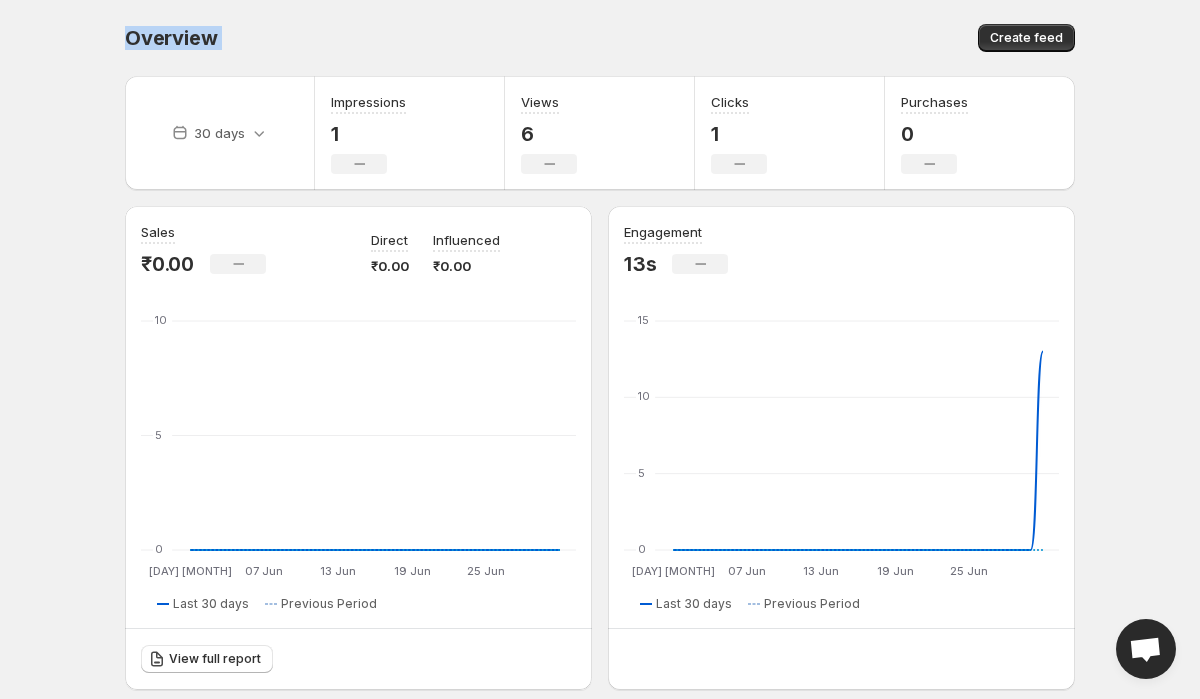 click on "Overview" at bounding box center [357, 38] 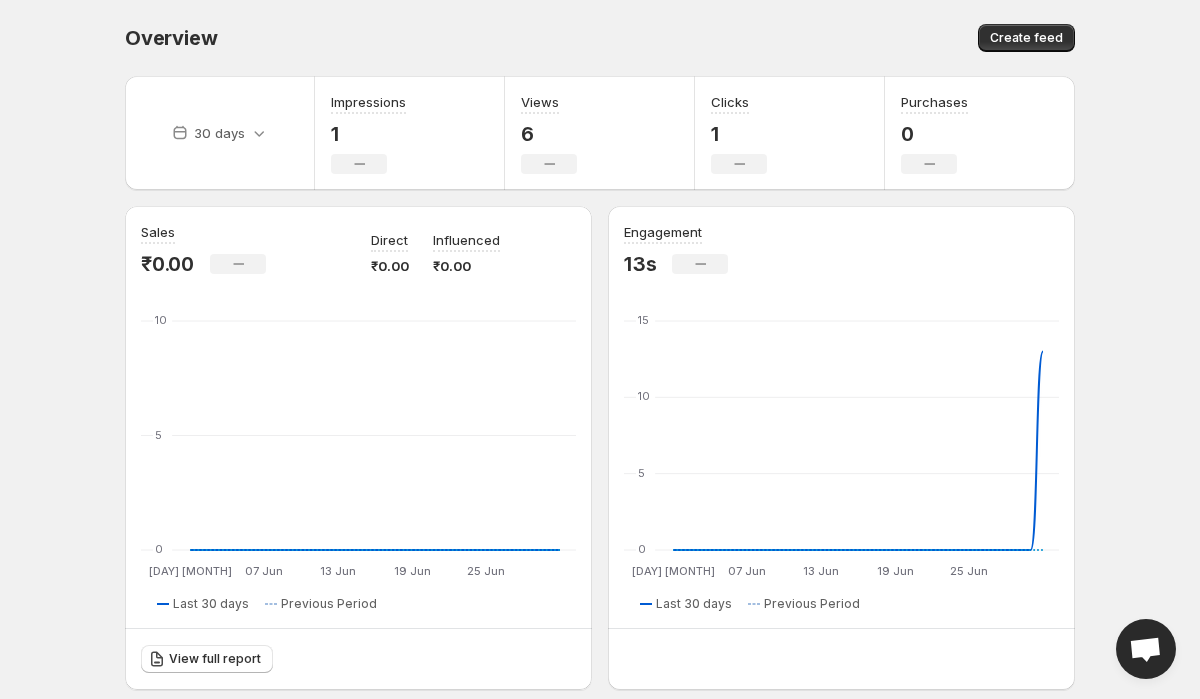 click on "Overview" at bounding box center (171, 38) 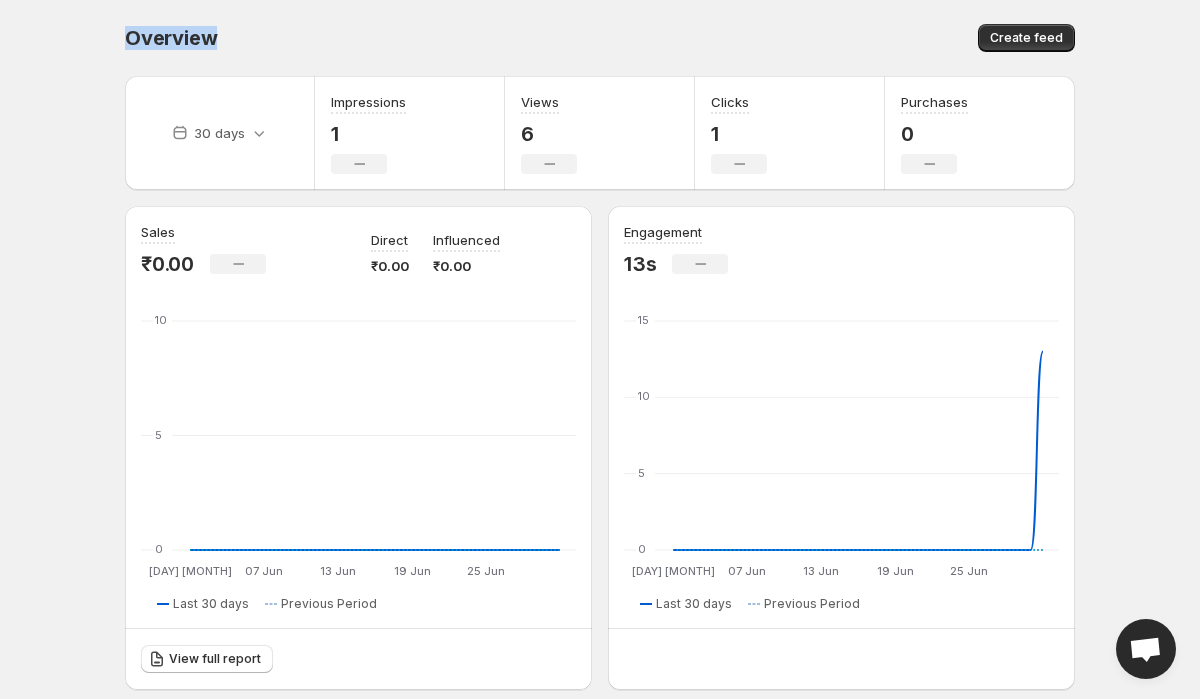 click on "Overview" at bounding box center (171, 38) 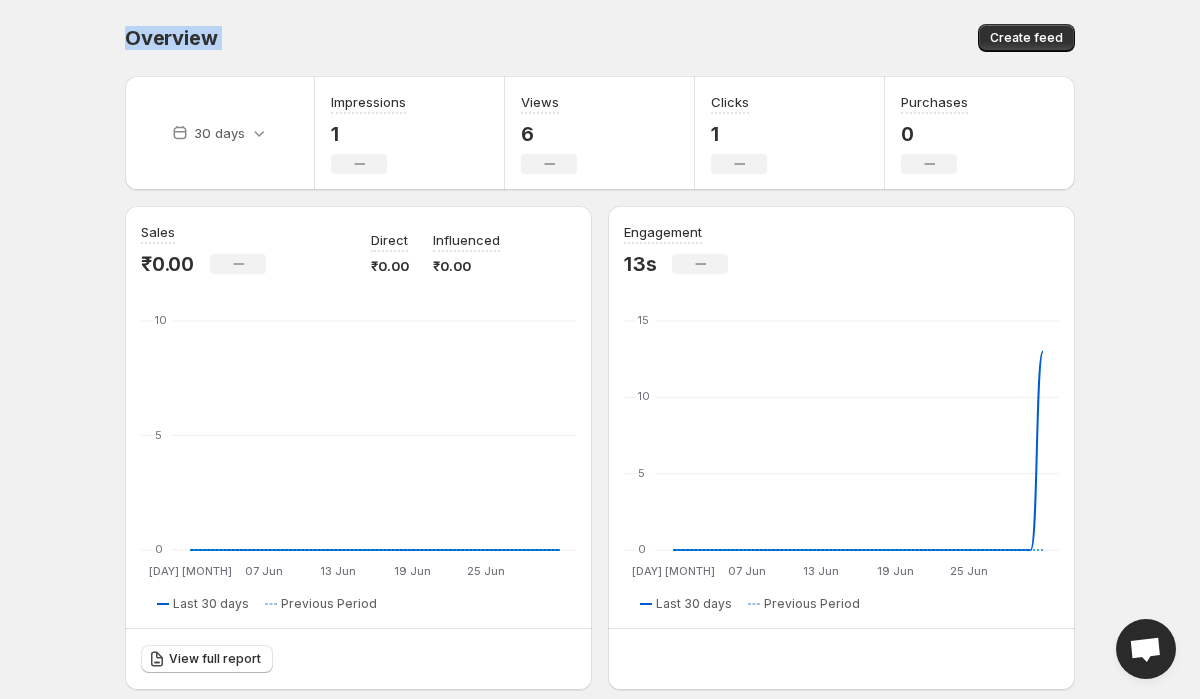 click on "Overview" at bounding box center (171, 38) 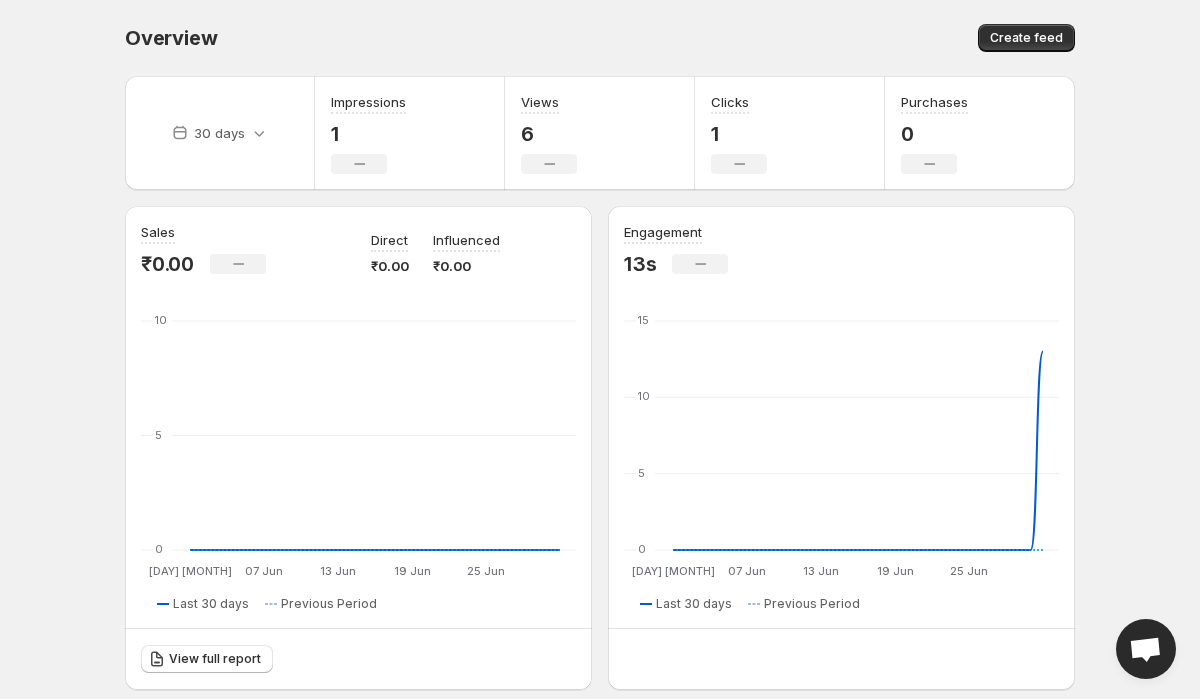 click on "Overview" at bounding box center [171, 38] 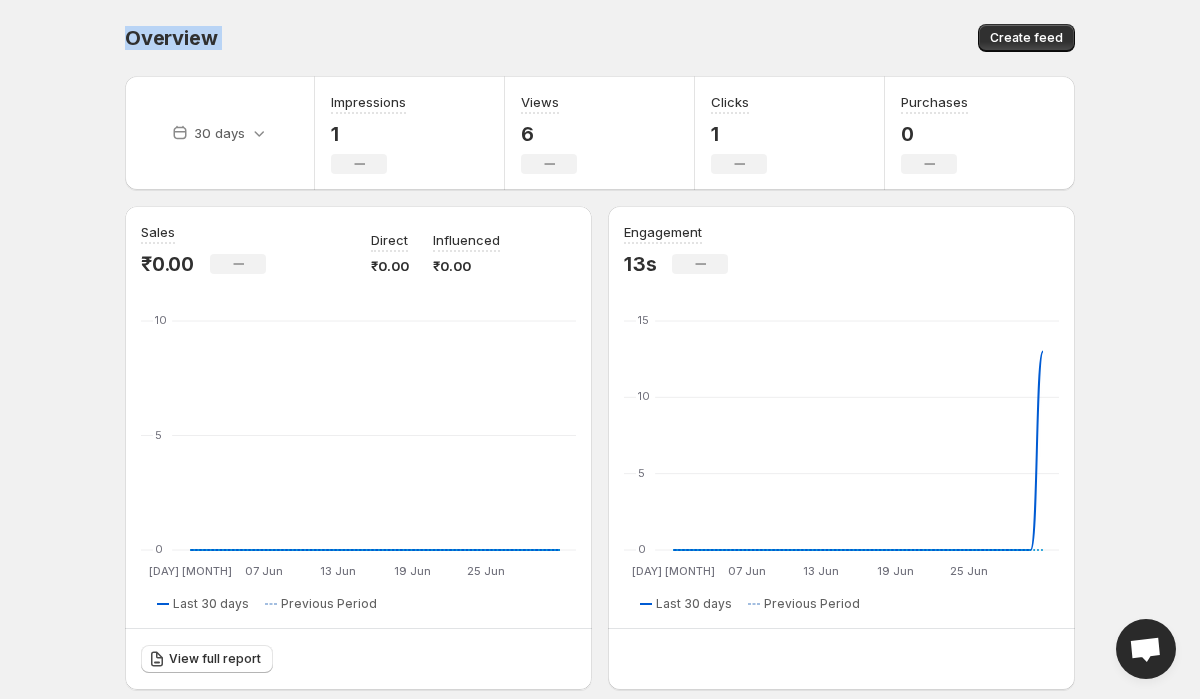 click on "Overview" at bounding box center [357, 38] 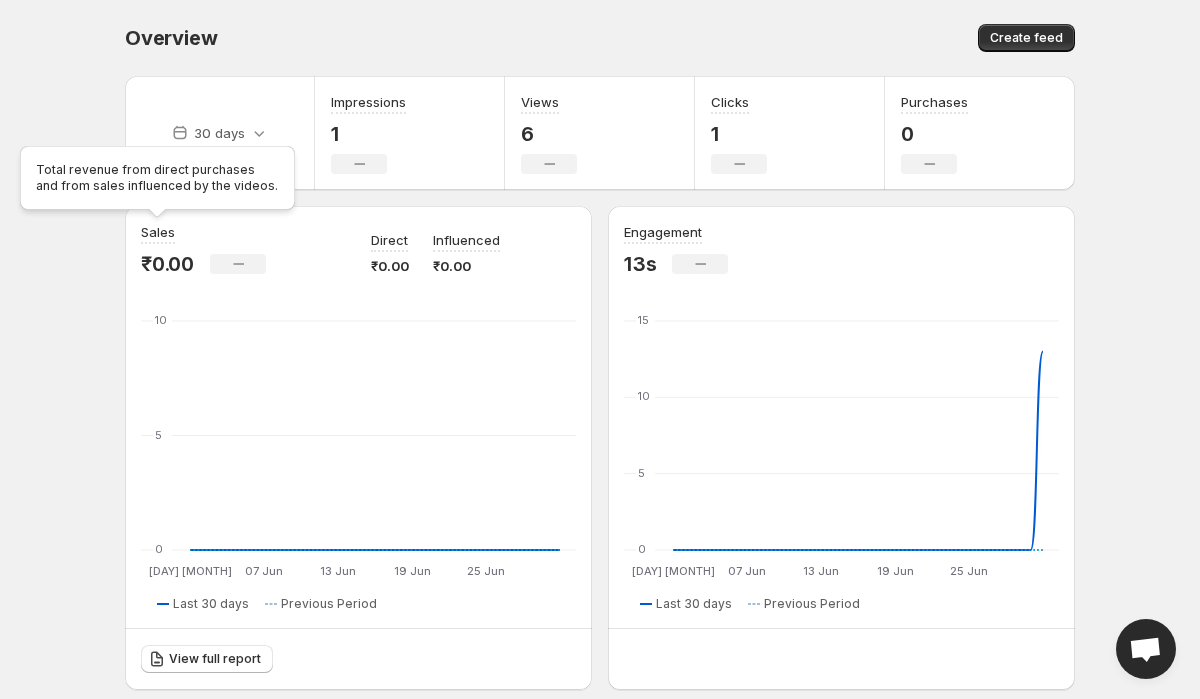 click on "Sales" at bounding box center [158, 232] 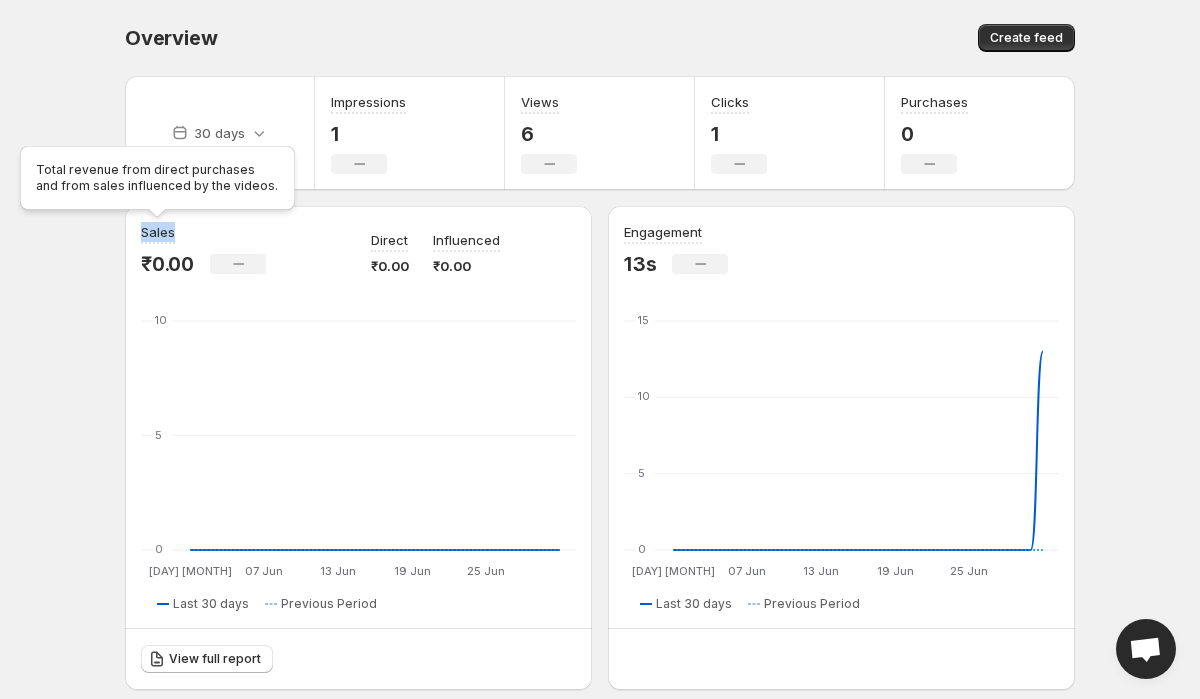 click on "Sales" at bounding box center [158, 232] 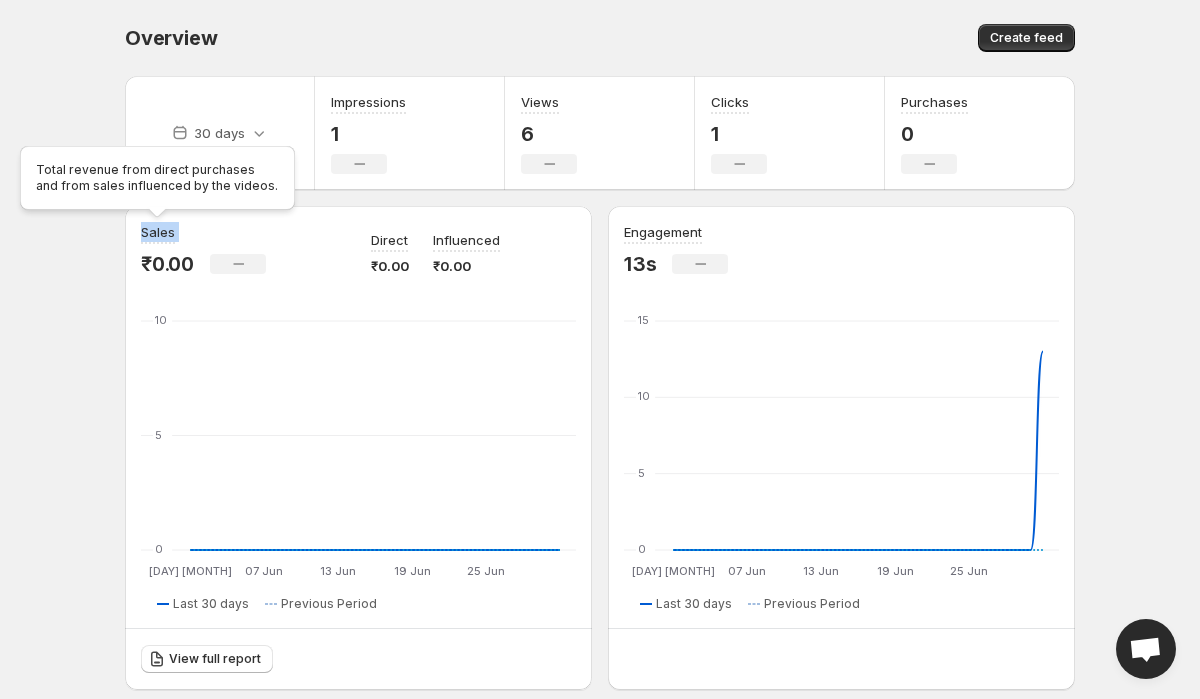 click on "Sales" at bounding box center (158, 232) 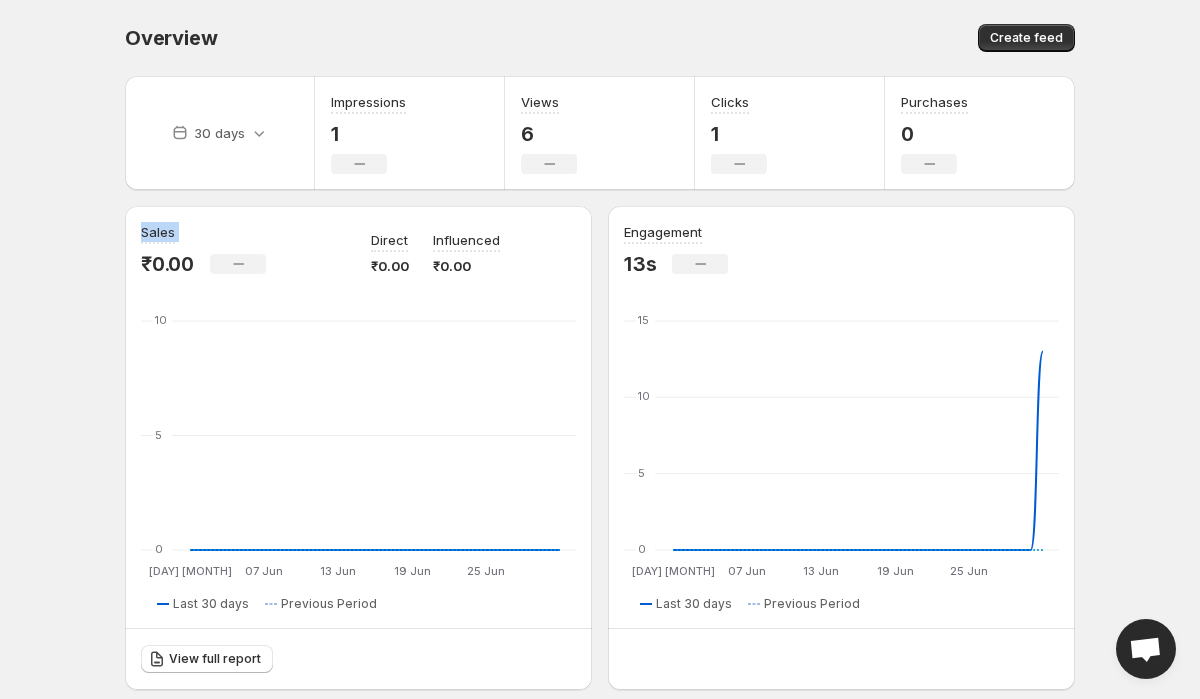 click on "Sales" at bounding box center (244, 233) 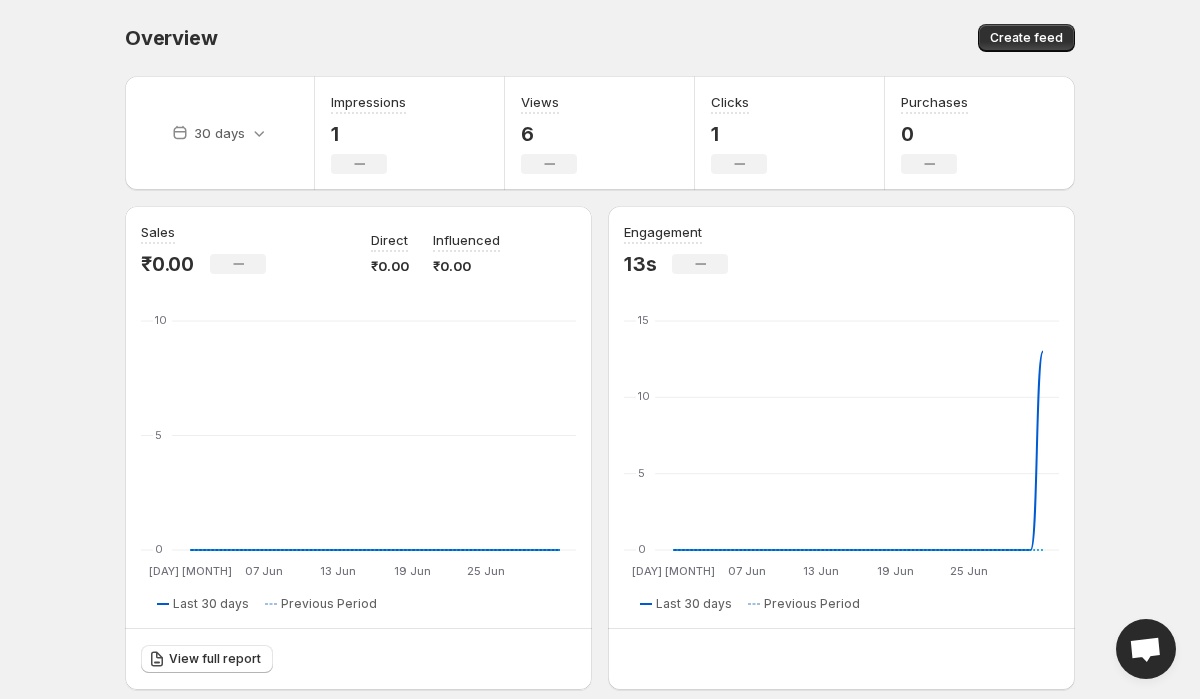click on "₹0.00" at bounding box center [167, 264] 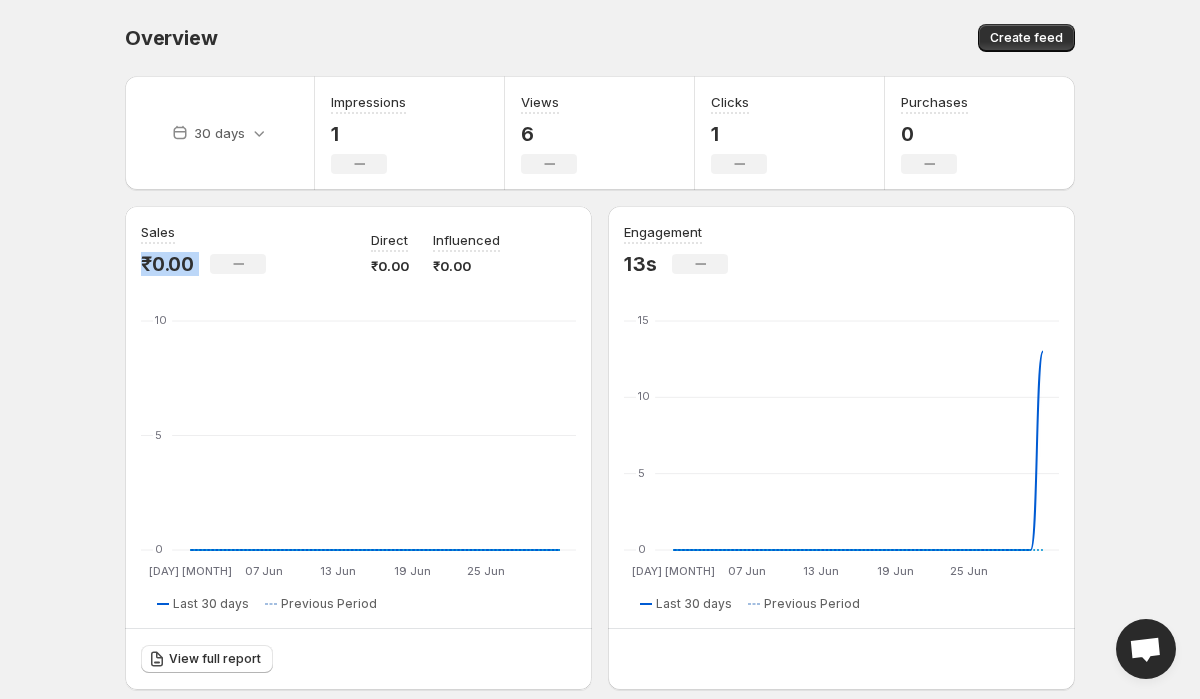 click on "₹0.00" at bounding box center (167, 264) 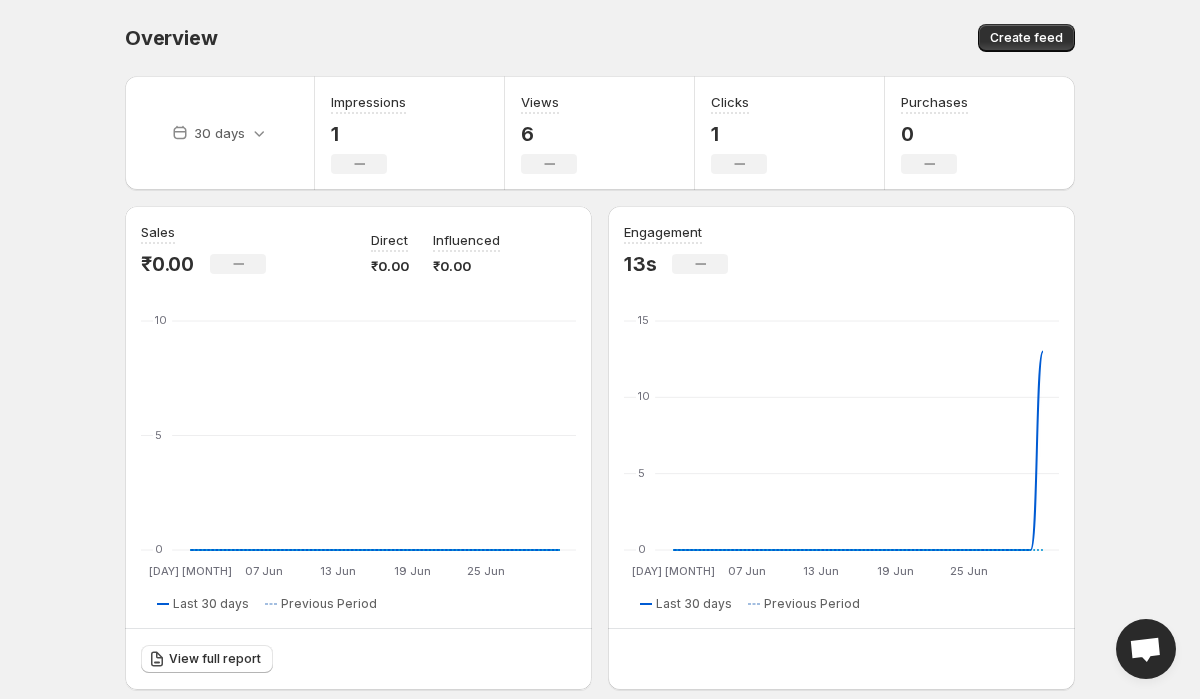click on "Sales ₹0.00 No change Direct ₹0.00 Influenced ₹0.00 01 [MONTH] 01 [MONTH] 07 [MONTH] 07 [MONTH] 13 [MONTH] 13 [MONTH] 19 [MONTH] 19 [MONTH] 25 [MONTH] 25 [MONTH] 0 0 5 5 10 10 01 [MONTH] 02 [MONTH] 03 [MONTH] 04 [MONTH] 05 [MONTH] 06 [MONTH] 07 [MONTH] 08 [MONTH] 09 [MONTH] 10 [MONTH] 11 [MONTH] 12 [MONTH] 13 [MONTH] 14 [MONTH] 15 [MONTH] 16 [MONTH] 17 [MONTH] 18 [MONTH] 19 [MONTH] 20 [MONTH] 21 [MONTH] 22 [MONTH] 23 [MONTH] 24 [MONTH] 25 [MONTH] 26 [MONTH] 27 [MONTH] 28 [MONTH] 29 [MONTH] 30 [MONTH] 01 [MONTH] 0 0 0 0 0 0 0 0 0 0 0 0 0 0 0 0 0 0 0 0 0 0 0 0 0 0 0 0 0 0 0 0 0 0 0 0 0 0 0 0 0 0 0 0 0 0 0 0 0 0 0 0 0 0 0 0 0 0 0 0 0 0 Last 30 days Previous Period View full report" at bounding box center [358, 448] 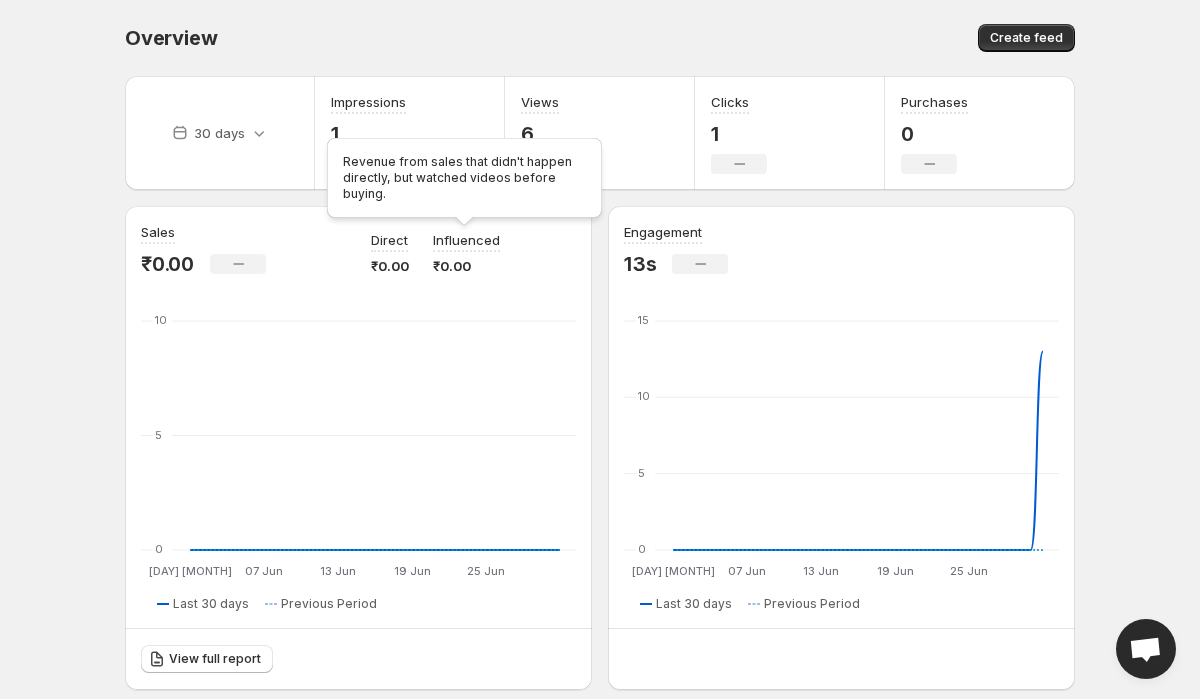 click on "Influenced" at bounding box center [466, 240] 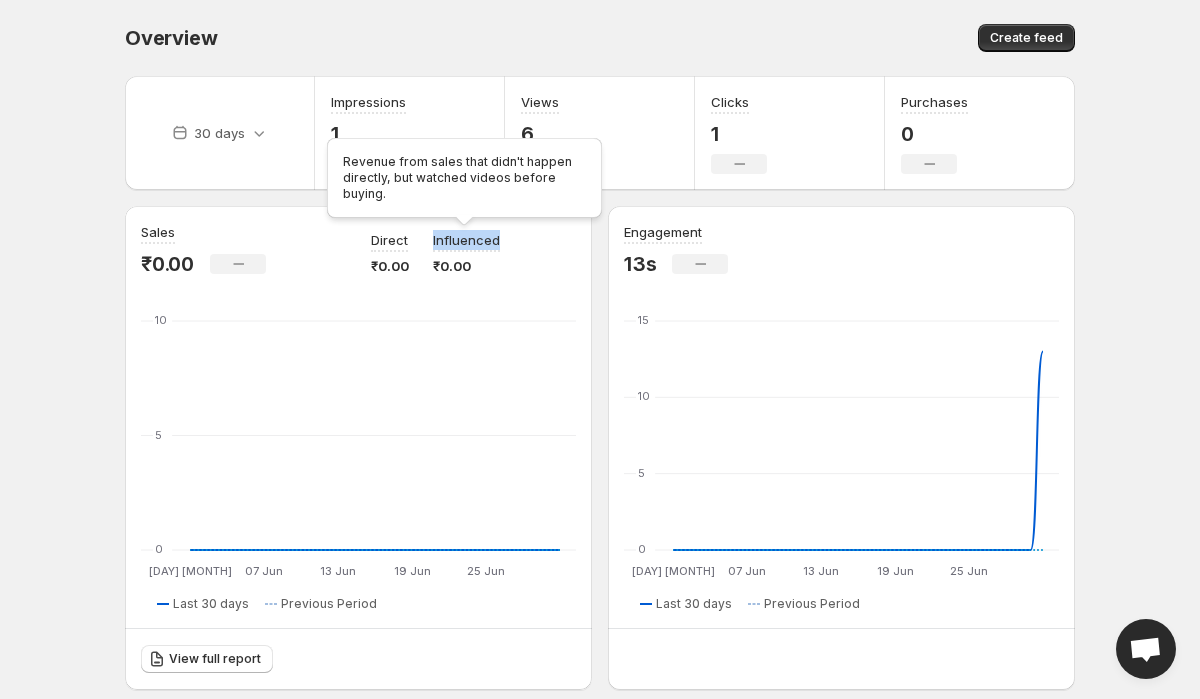 click on "Influenced" at bounding box center (466, 240) 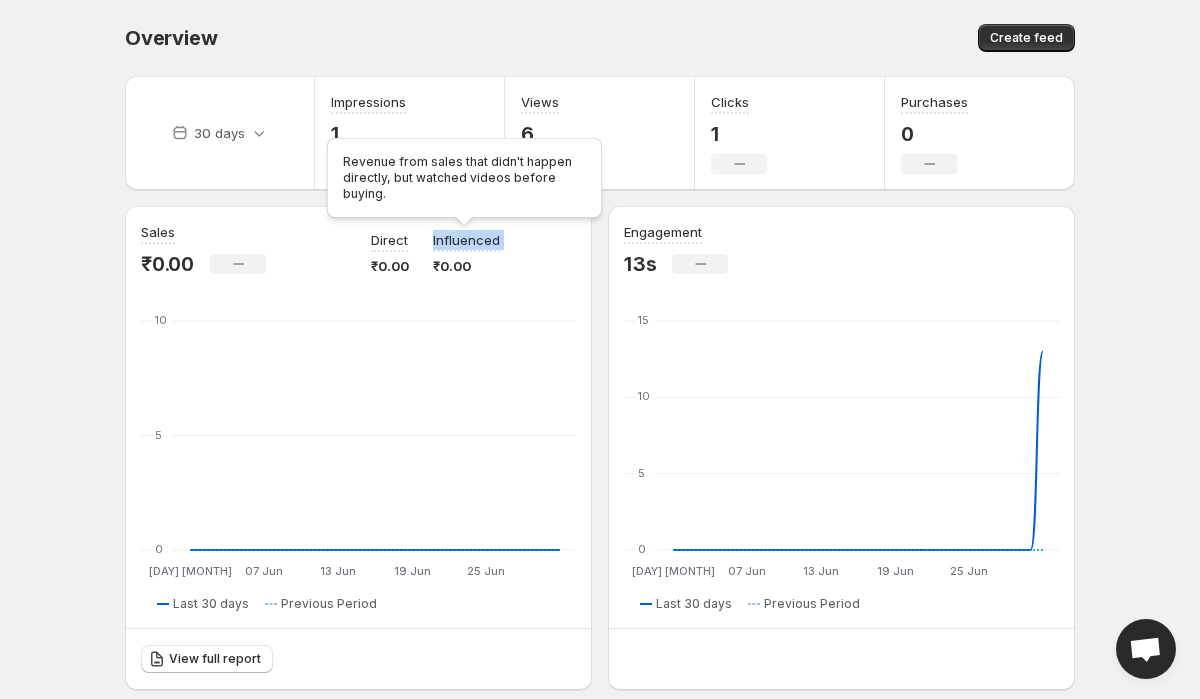 click on "Influenced" at bounding box center [466, 240] 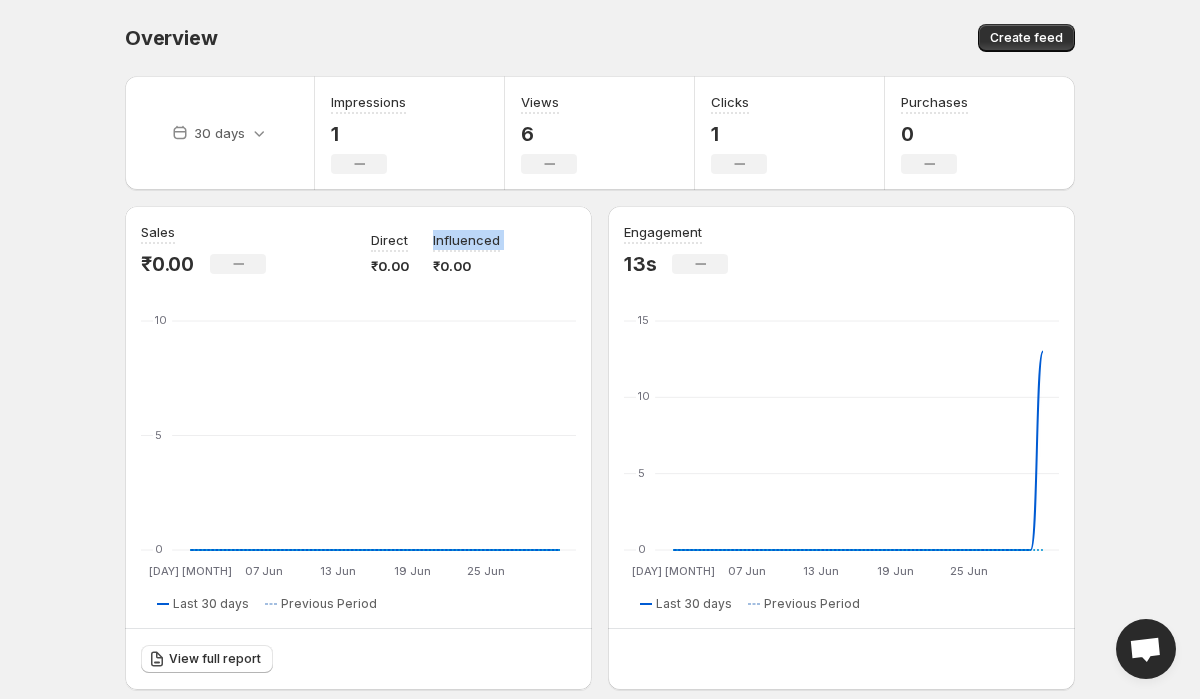 click on "₹0.00" at bounding box center [167, 264] 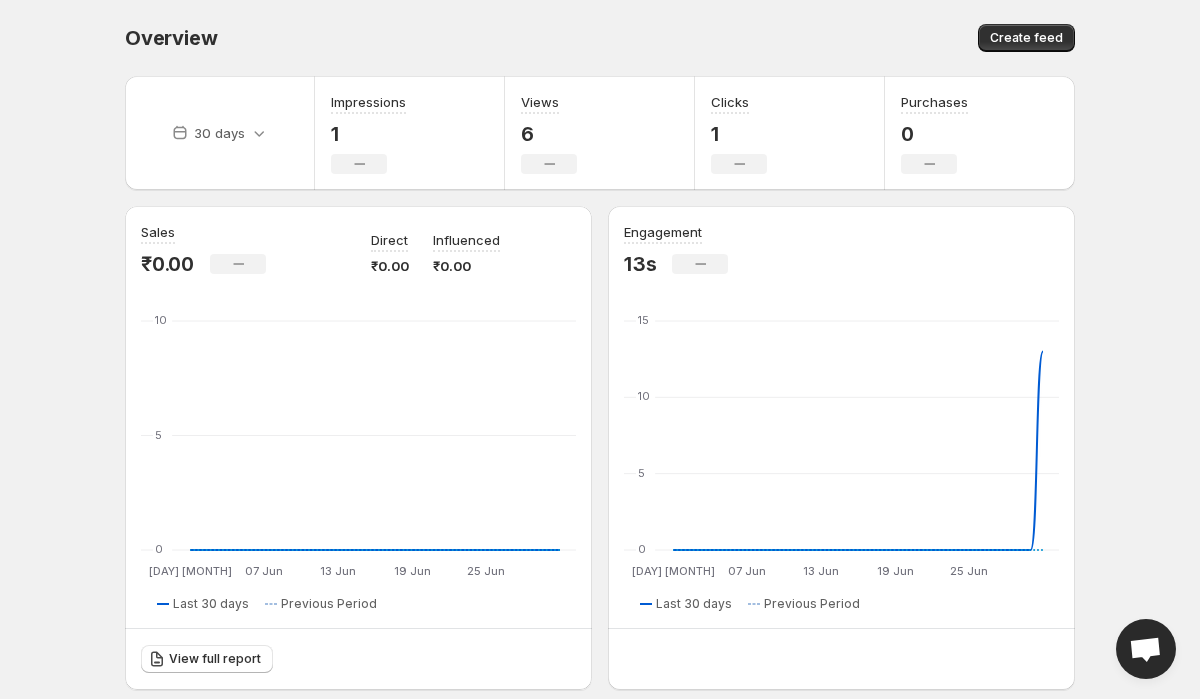 click on "₹0.00" at bounding box center [167, 264] 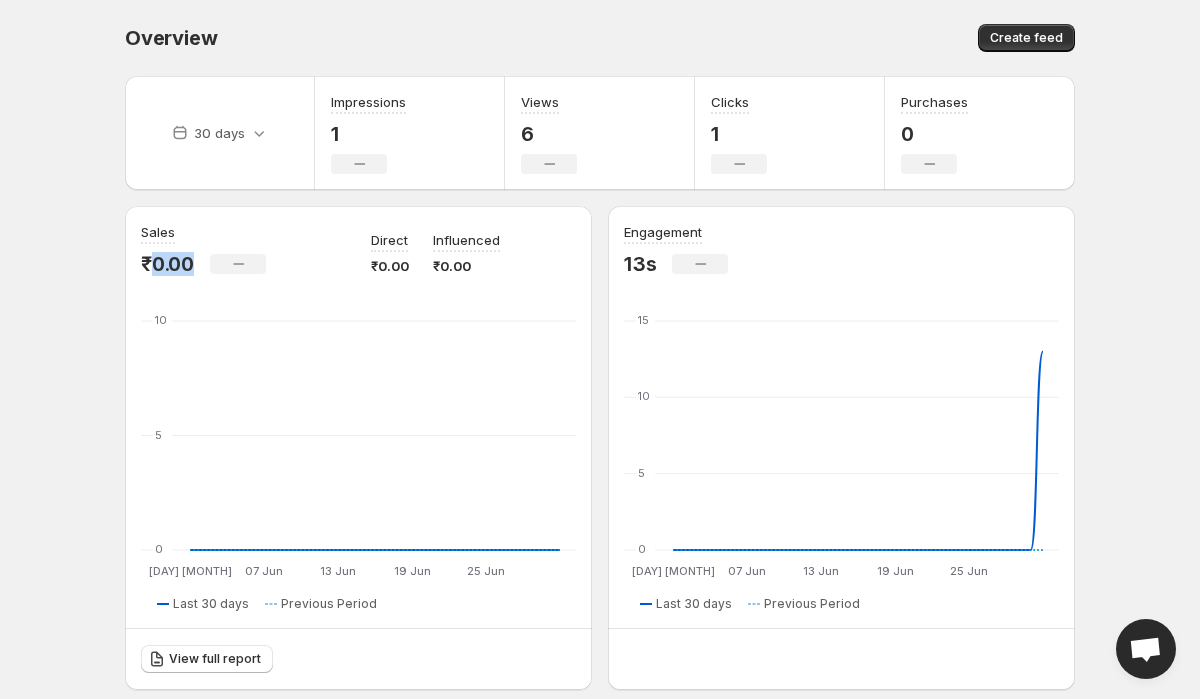 click on "₹0.00" at bounding box center [167, 264] 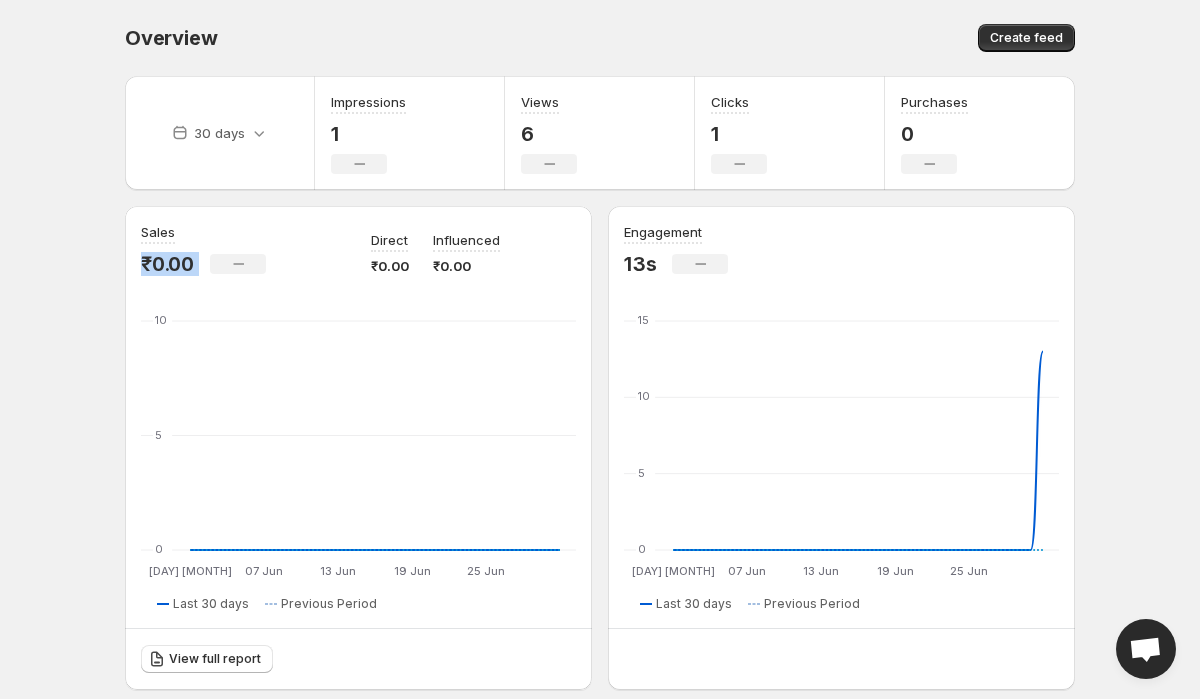 click on "No change" at bounding box center [238, 264] 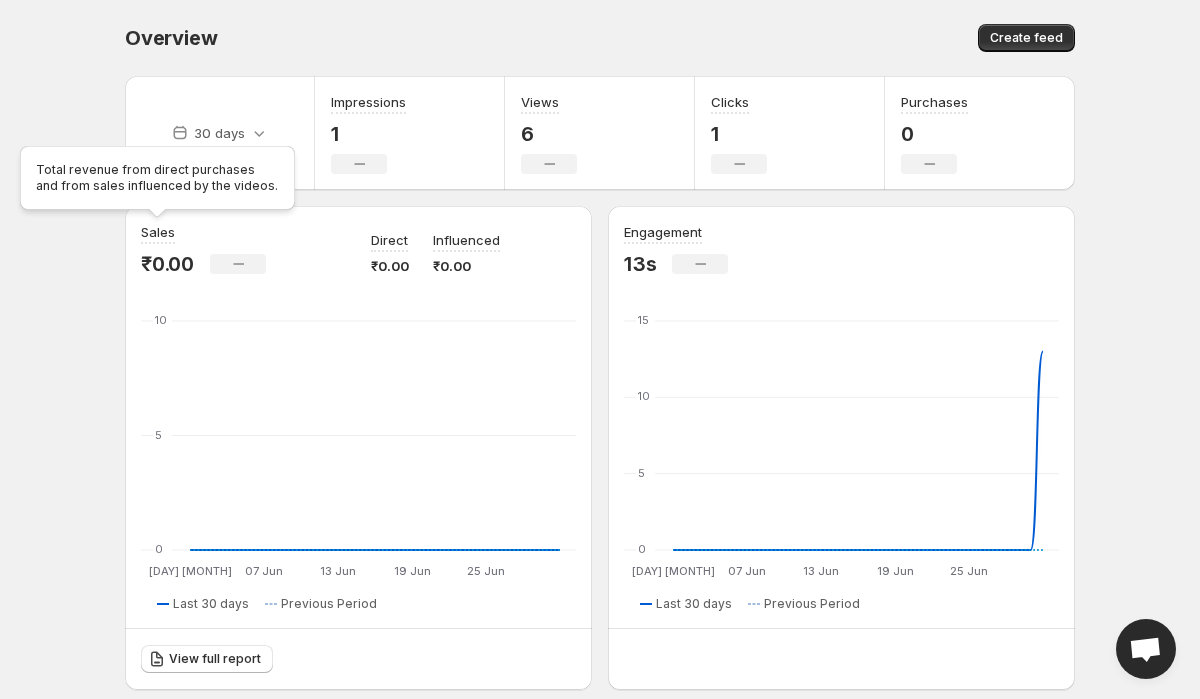 click on "Sales" at bounding box center [158, 232] 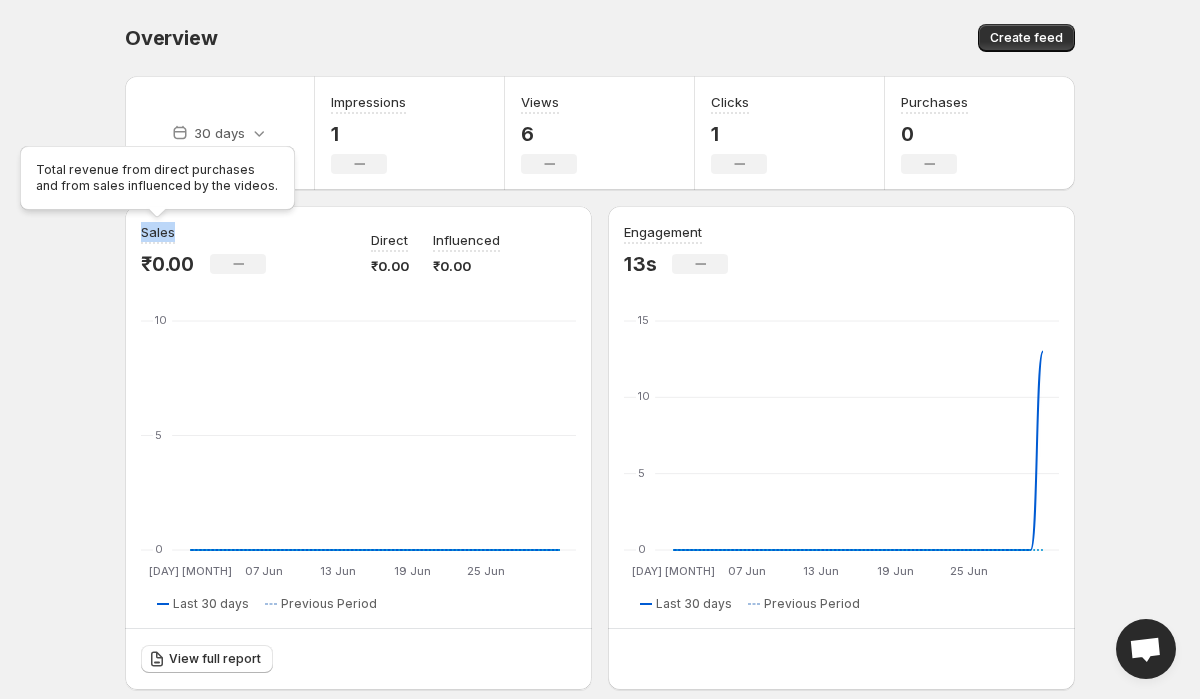 click on "Sales" at bounding box center [158, 232] 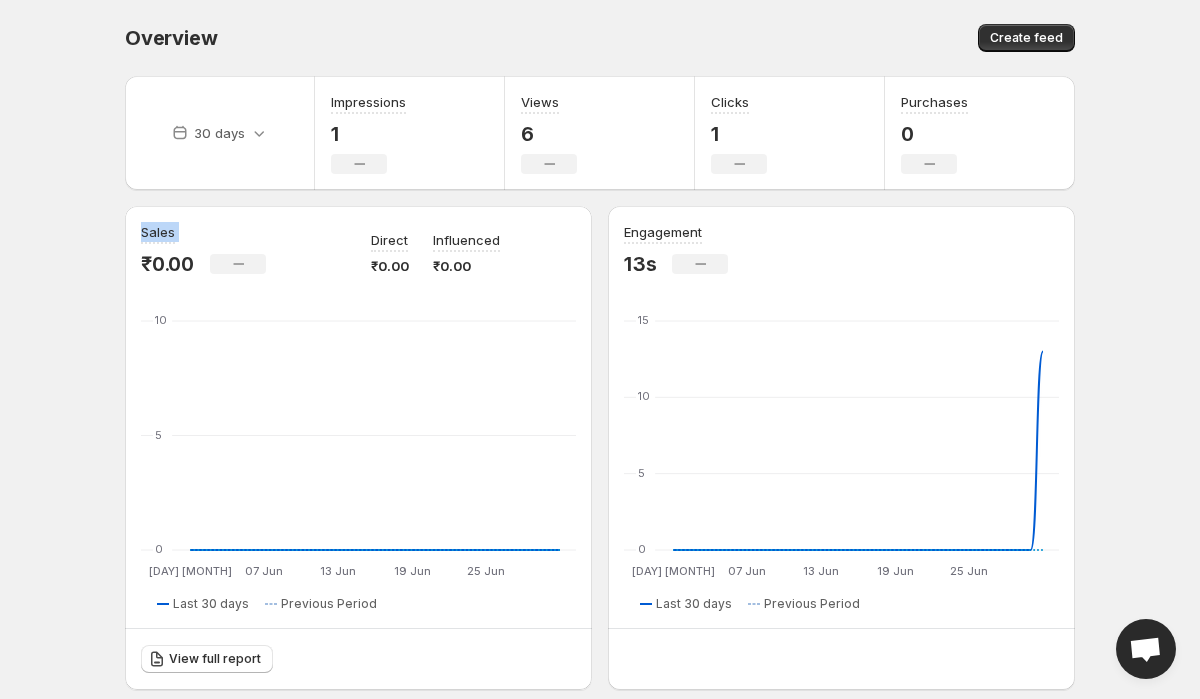 click on "₹0.00 No change" at bounding box center (244, 264) 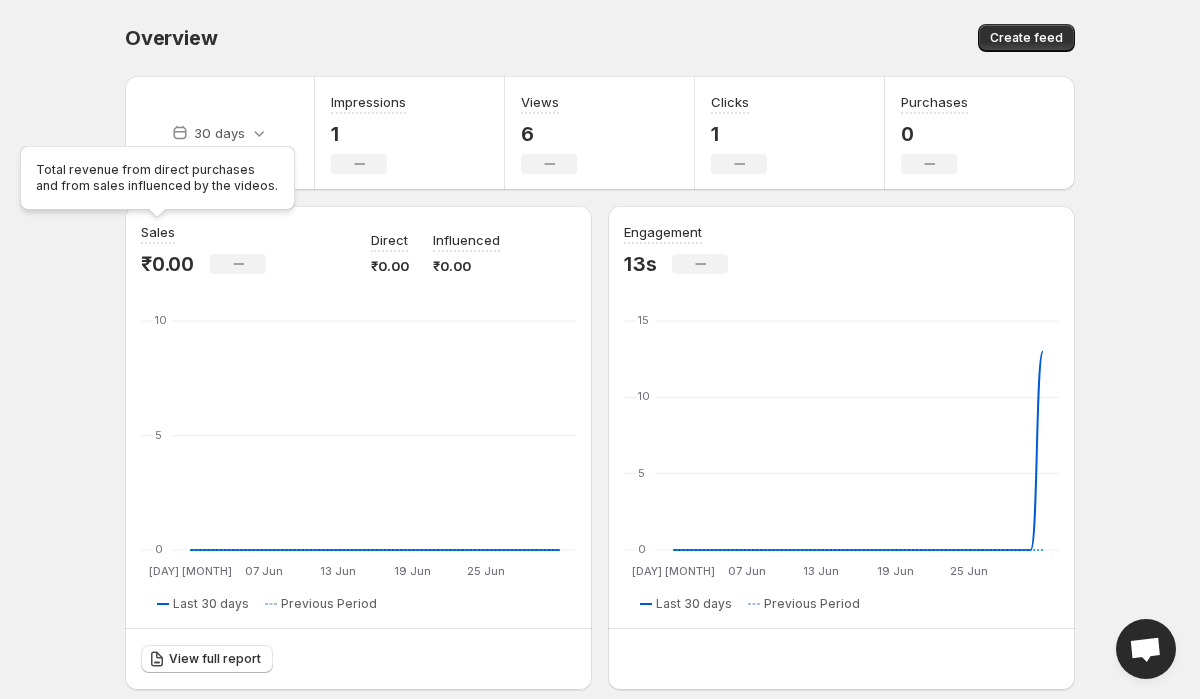 click on "Sales" at bounding box center (158, 232) 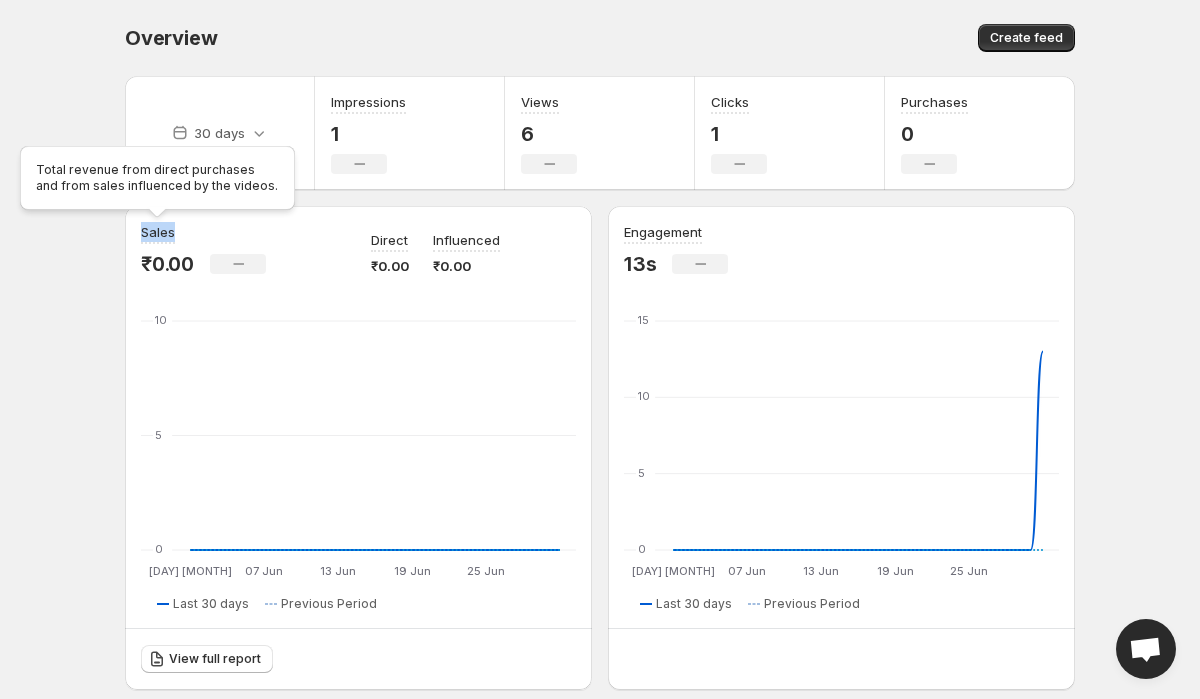 click on "Sales" at bounding box center [158, 232] 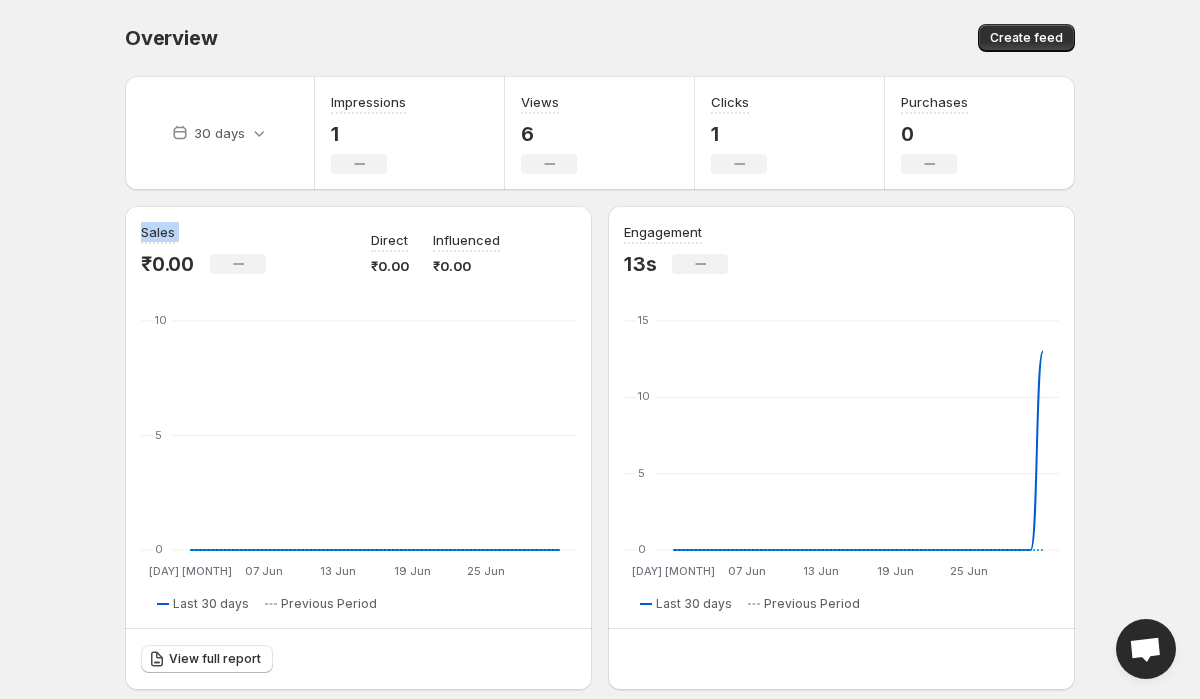 click on "Sales ₹0.00 No change Direct ₹0.00 Influenced ₹0.00 01 Jun 01 Jun 07 Jun 07 Jun 13 Jun 13 Jun 19 Jun 19 Jun 25 Jun 25 Jun 0 0 5 5 10 10 01 Jun 02 Jun 03 Jun 04 Jun 05 Jun 06 Jun 07 Jun 08 Jun 09 Jun 10 Jun 11 Jun 12 Jun 13 Jun 14 Jun 15 Jun 16 Jun 17 Jun 18 Jun 19 Jun 20 Jun 21 Jun 22 Jun 23 Jun 24 Jun 25 Jun 26 Jun 27 Jun 28 Jun 29 Jun 30 Jun 01 Jul 0 0 0 0 0 0 0 0 0 0 0 0 0 0 0 0 0 0 0 0 0 0 0 0 0 0 0 0 0 0 0 0 0 0 0 0 0 0 0 0 0 0 0 0 0 0 0 0 0 0 0 0 0 0 0 0 0 0 0 0 0 0 Last 30 days Previous Period" at bounding box center [358, 417] 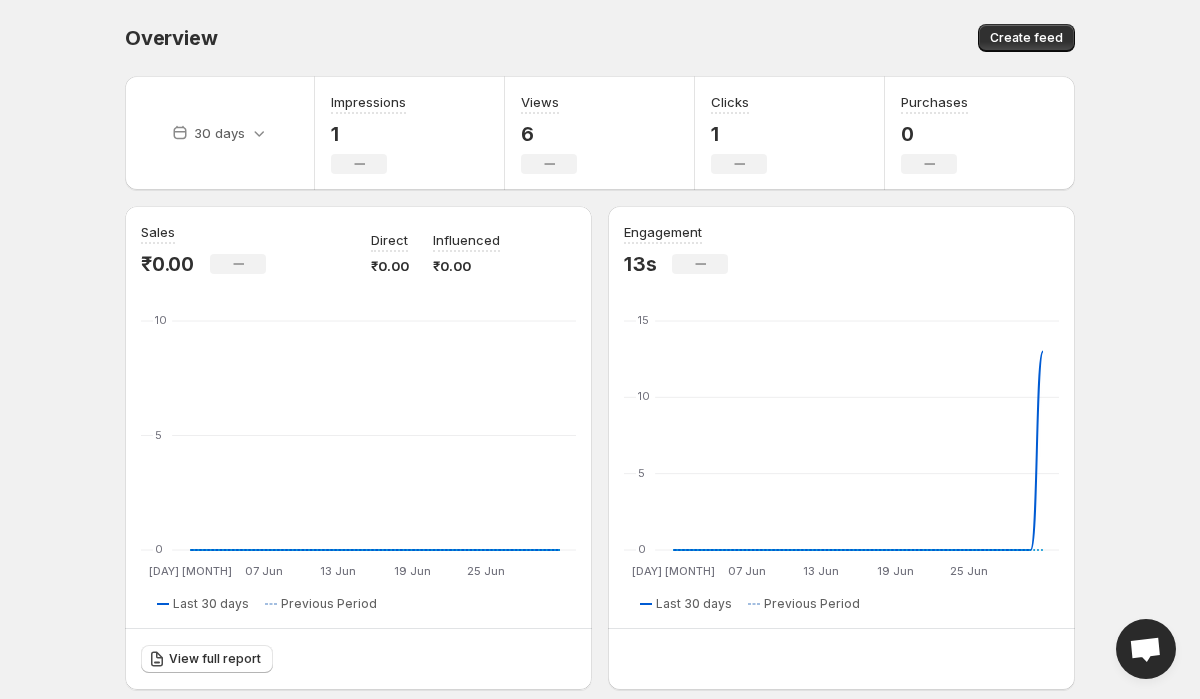 click on "Sales ₹0.00 No change Direct ₹0.00 Influenced ₹0.00 01 Jun 01 Jun 07 Jun 07 Jun 13 Jun 13 Jun 19 Jun 19 Jun 25 Jun 25 Jun 0 0 5 5 10 10 01 Jun 02 Jun 03 Jun 04 Jun 05 Jun 06 Jun 07 Jun 08 Jun 09 Jun 10 Jun 11 Jun 12 Jun 13 Jun 14 Jun 15 Jun 16 Jun 17 Jun 18 Jun 19 Jun 20 Jun 21 Jun 22 Jun 23 Jun 24 Jun 25 Jun 26 Jun 27 Jun 28 Jun 29 Jun 30 Jun 01 Jul 0 0 0 0 0 0 0 0 0 0 0 0 0 0 0 0 0 0 0 0 0 0 0 0 0 0 0 0 0 0 0 0 0 0 0 0 0 0 0 0 0 0 0 0 0 0 0 0 0 0 0 0 0 0 0 0 0 0 0 0 0 0 Last 30 days Previous Period" at bounding box center [358, 417] 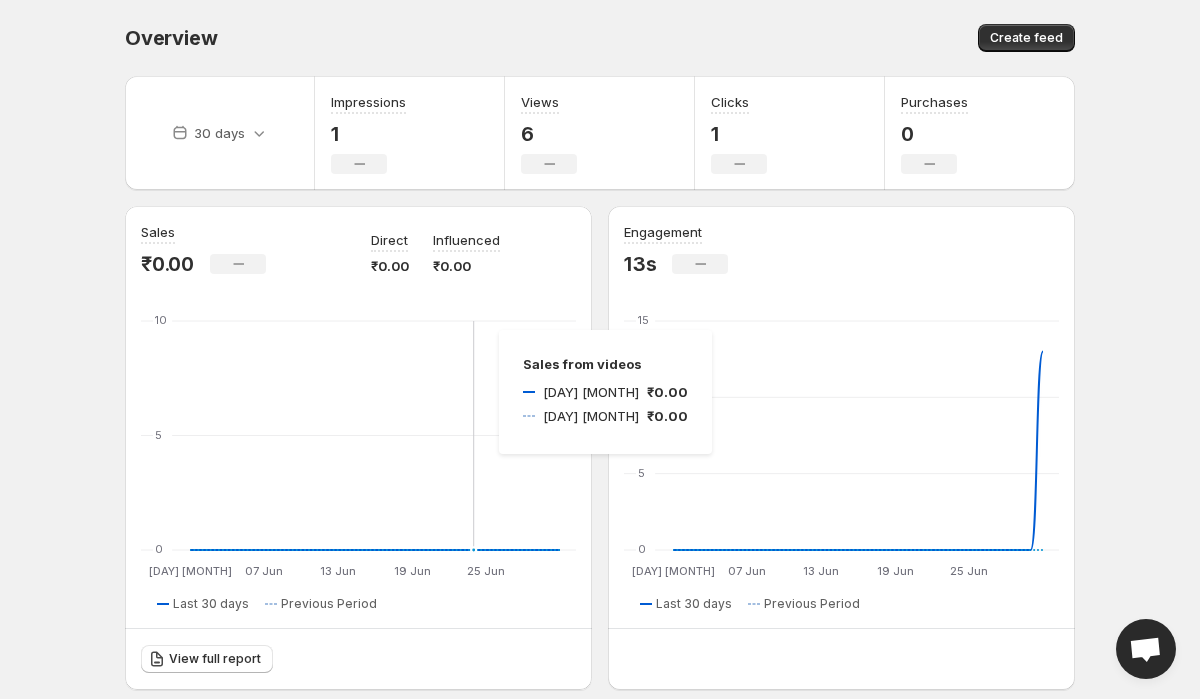 click on "01 Jun 01 Jun 07 Jun 07 Jun 13 Jun 13 Jun 19 Jun 19 Jun 25 Jun 25 Jun 0 0 5 5 10 10 01 Jun 02 Jun 03 Jun 04 Jun 05 Jun 06 Jun 07 Jun 08 Jun 09 Jun 10 Jun 11 Jun 12 Jun 13 Jun 14 Jun 15 Jun 16 Jun 17 Jun 18 Jun 19 Jun 20 Jun 21 Jun 22 Jun 23 Jun 24 Jun 25 Jun 26 Jun 27 Jun 28 Jun 29 Jun 30 Jun 01 Jul 0 0 0 0 0 0 0 0 0 0 0 0 0 0 0 0 0 0 0 0 0 0 0 0 0 0 0 0 0 0 0 0 0 0 0 0 0 0 0 0 0 0 0 0 0 0 0 0 0 0 0 0 0 0 0 0 0 0 0 0 0 0" at bounding box center [358, 448] 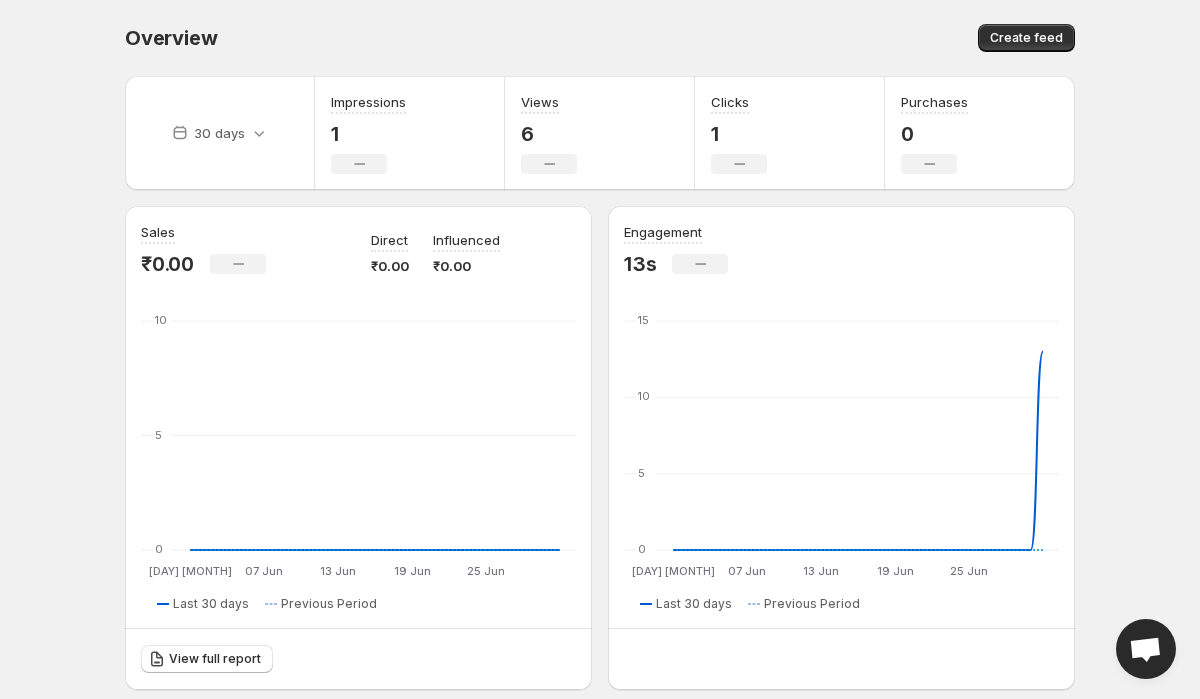 click on "Overview" at bounding box center (171, 38) 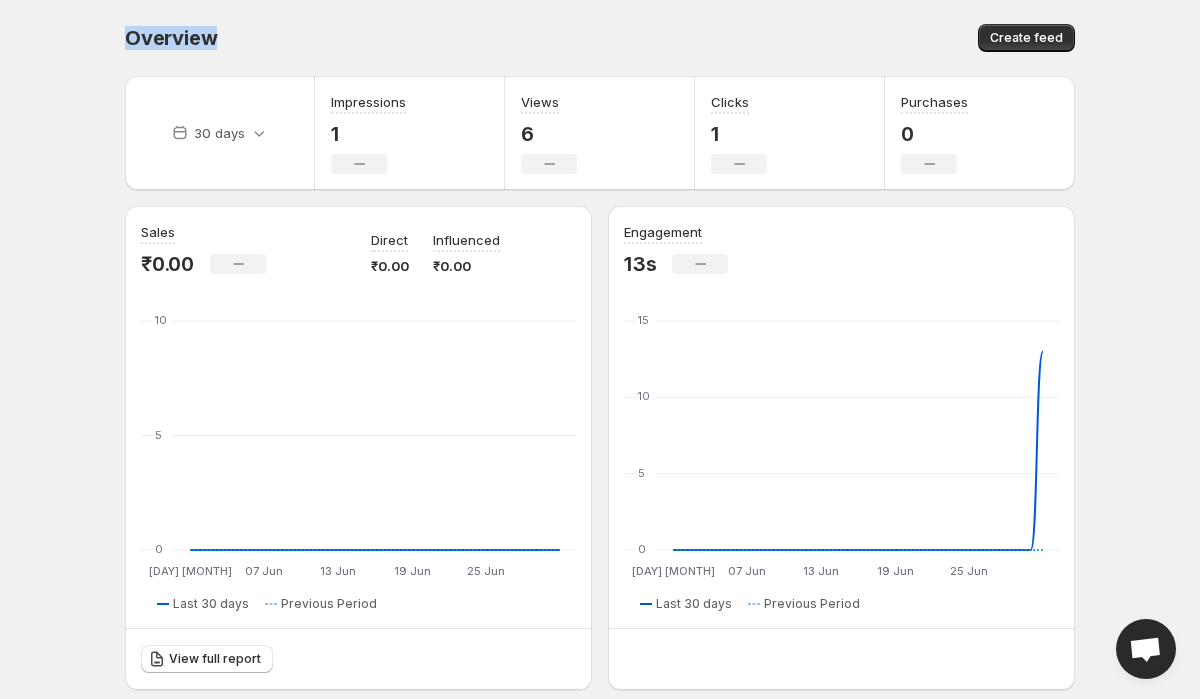 click on "Overview" at bounding box center (171, 38) 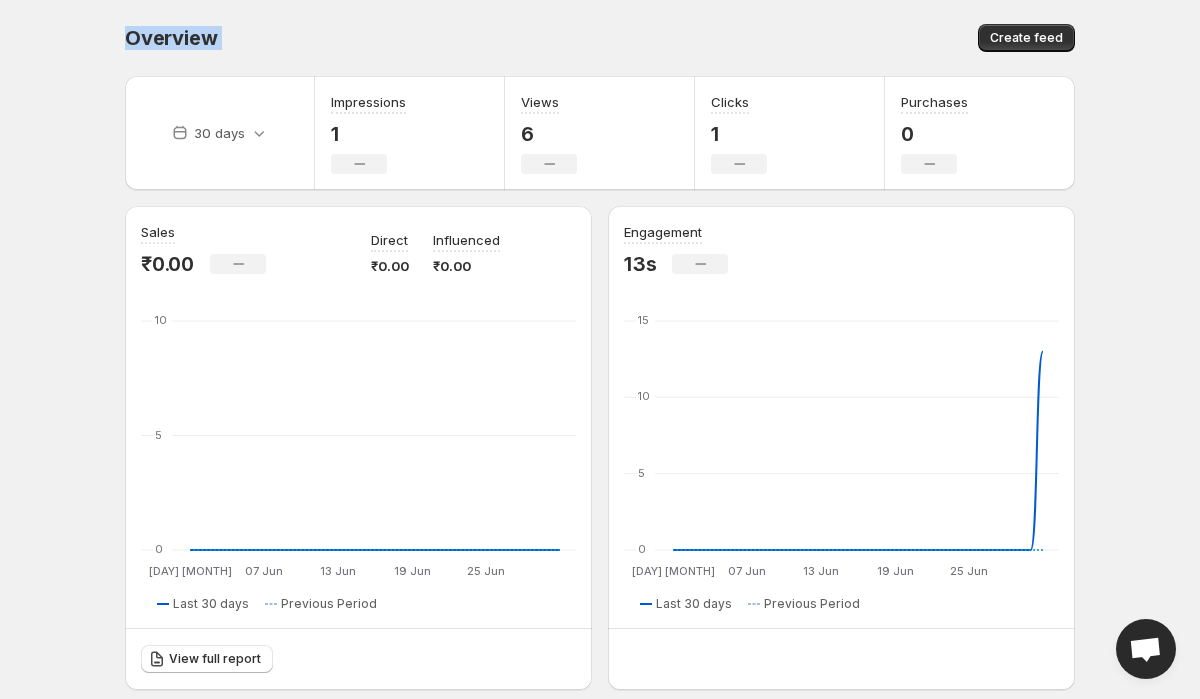 click on "Overview" at bounding box center [171, 38] 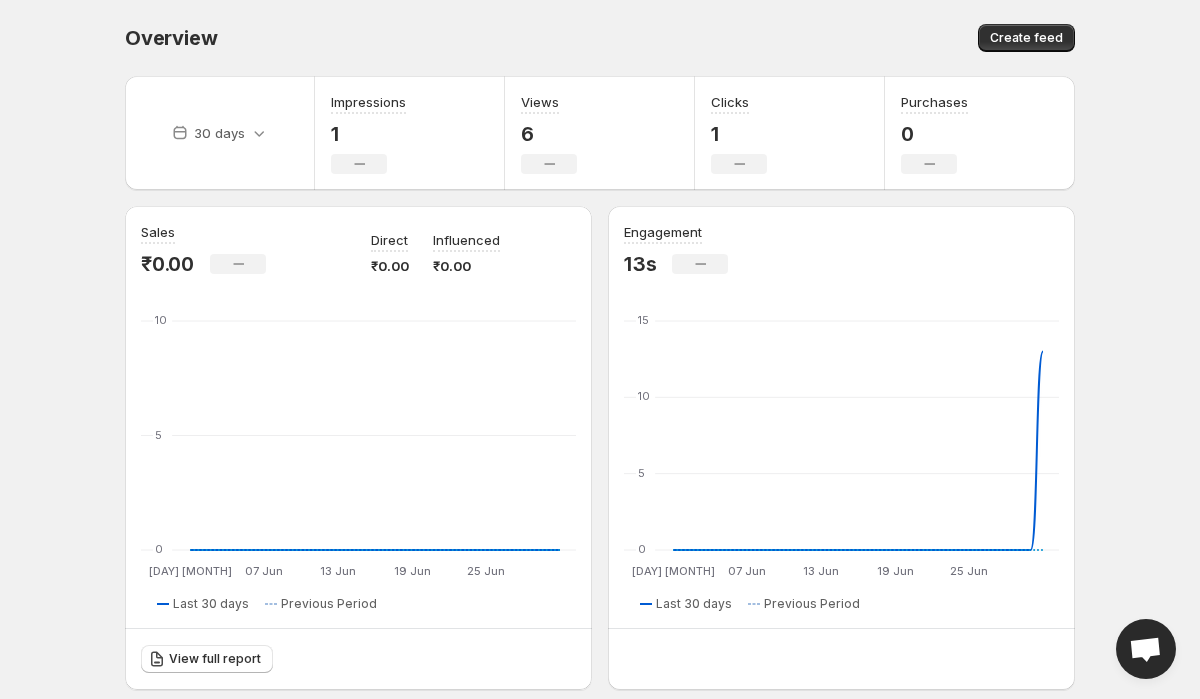 click on "Overview" at bounding box center [171, 38] 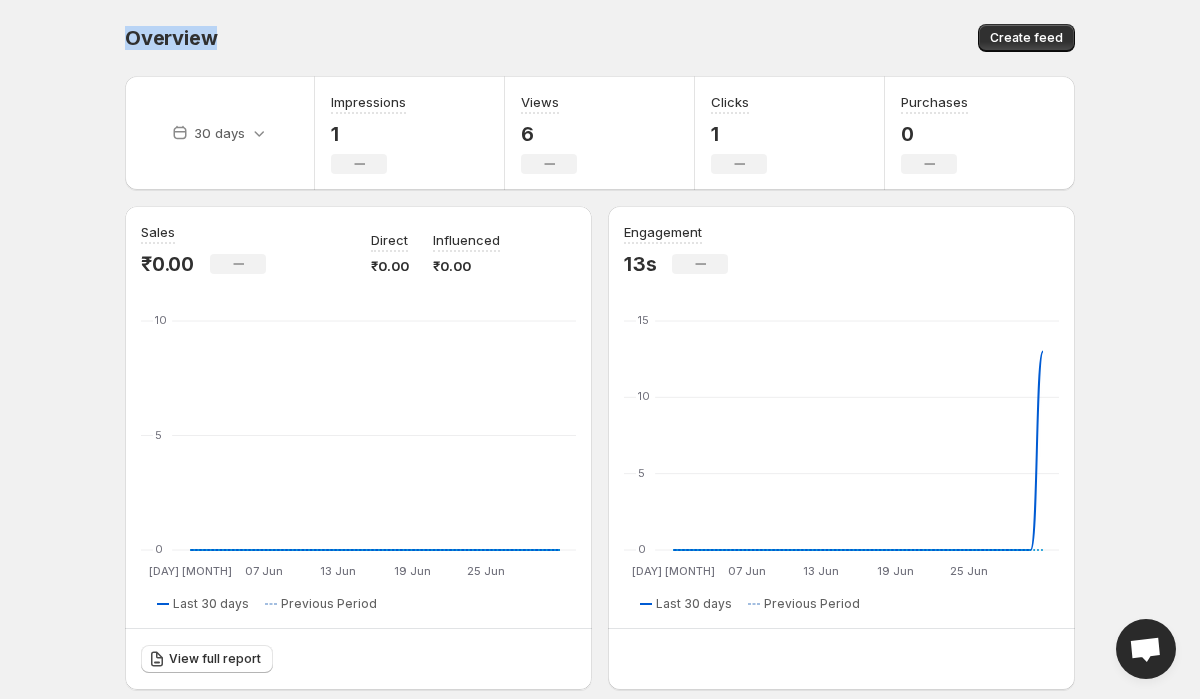 click on "Overview" at bounding box center [171, 38] 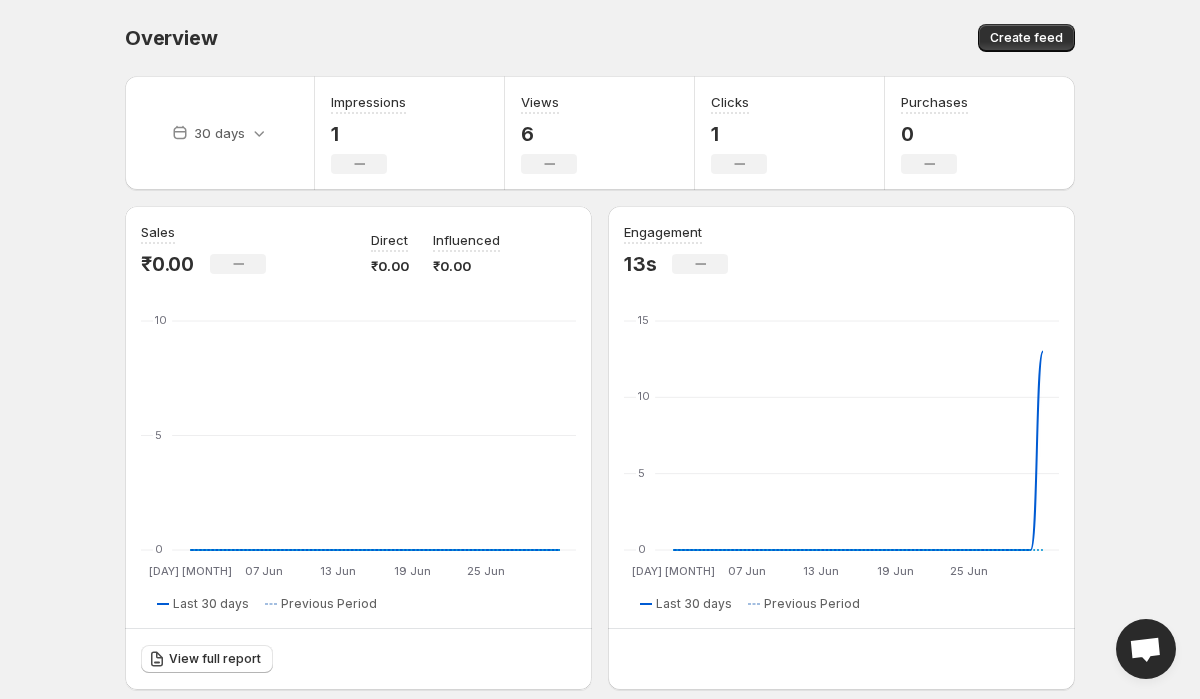 scroll, scrollTop: 122, scrollLeft: 0, axis: vertical 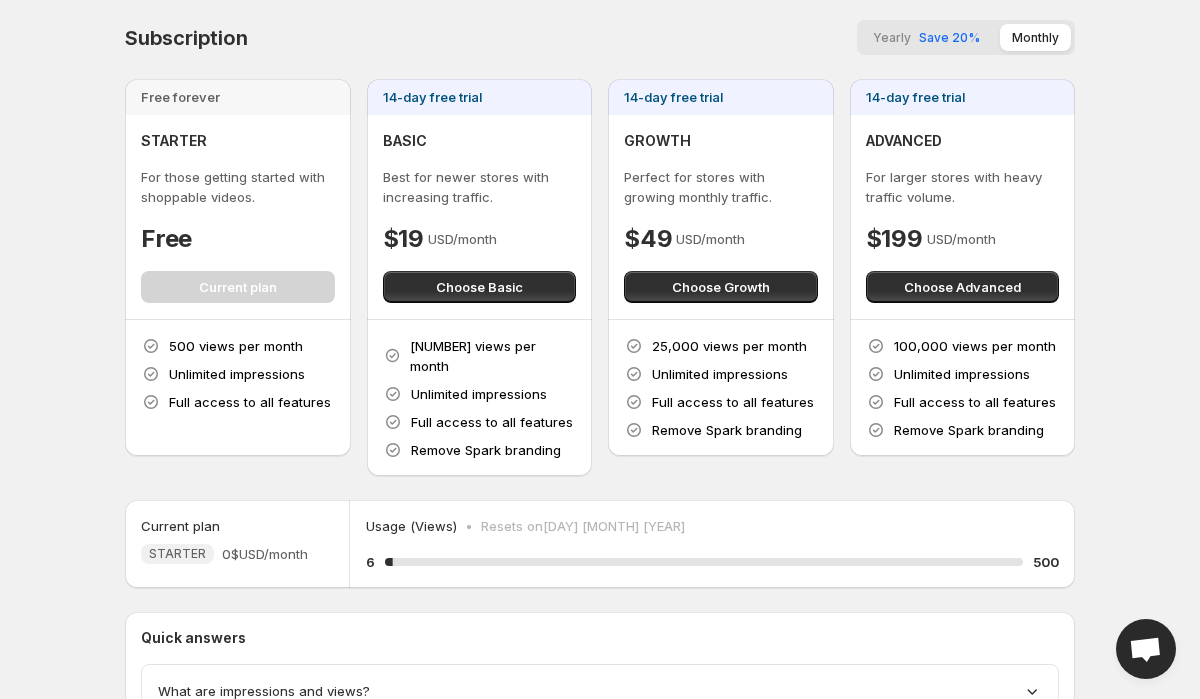click on "Best for newer stores with increasing traffic." at bounding box center [238, 187] 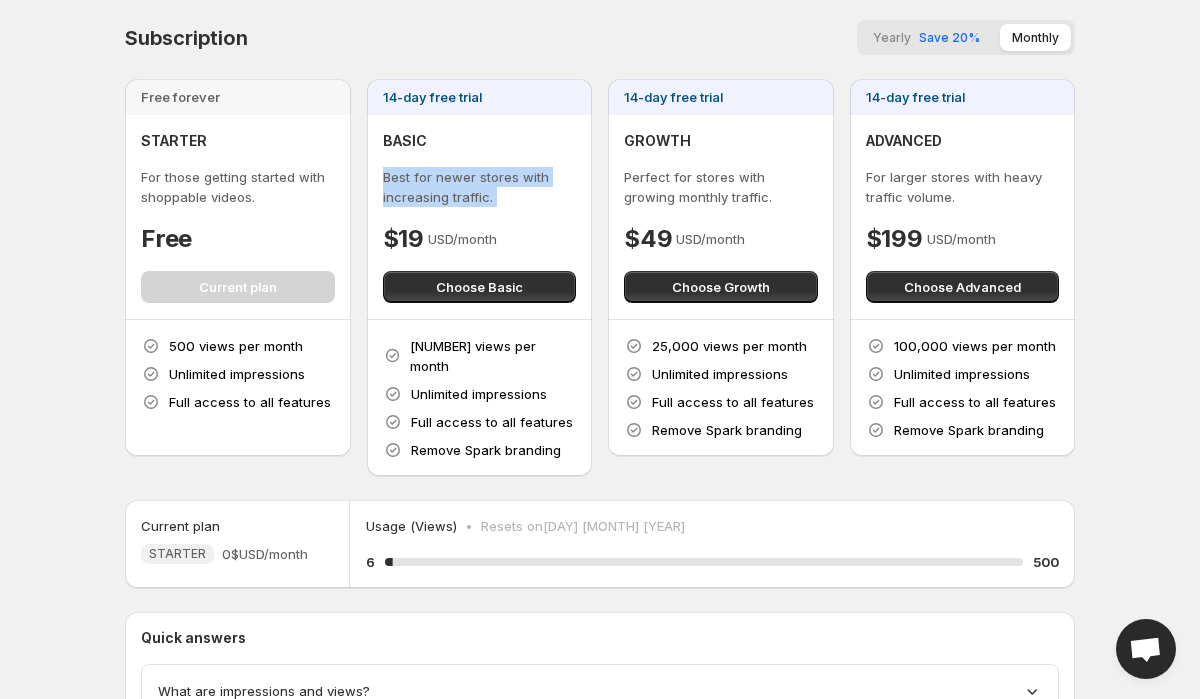 click on "Best for newer stores with increasing traffic." at bounding box center [238, 187] 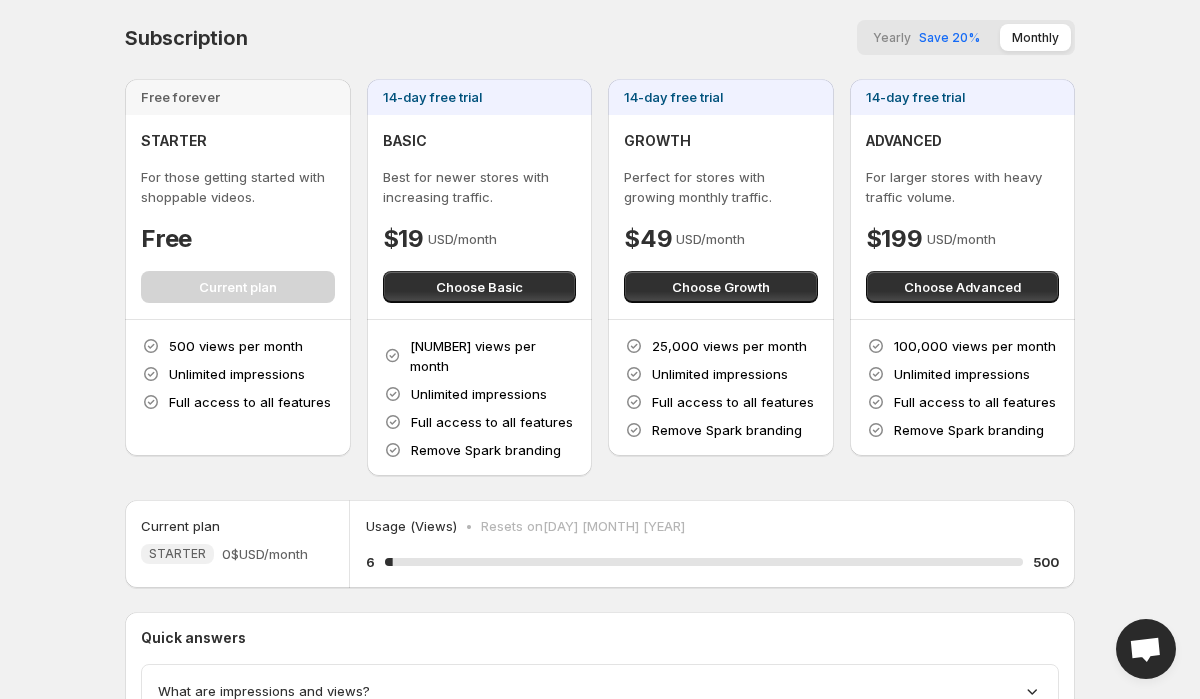 click on "Best for newer stores with increasing traffic." at bounding box center (238, 187) 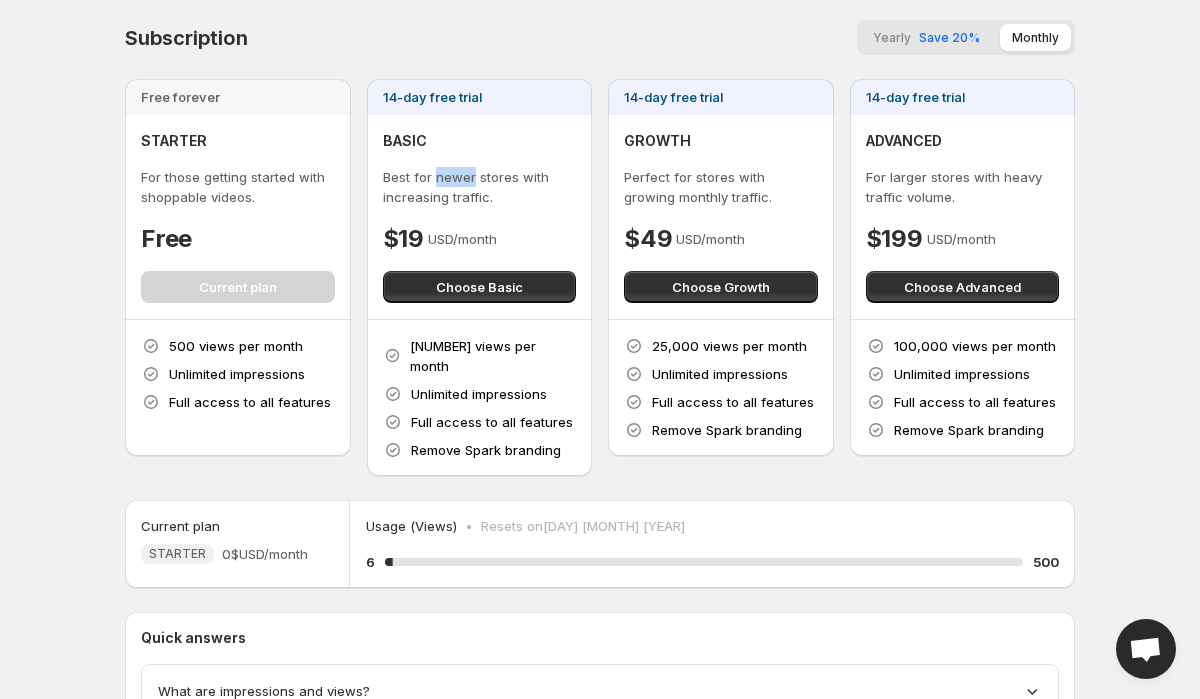click on "Best for newer stores with increasing traffic." at bounding box center [238, 187] 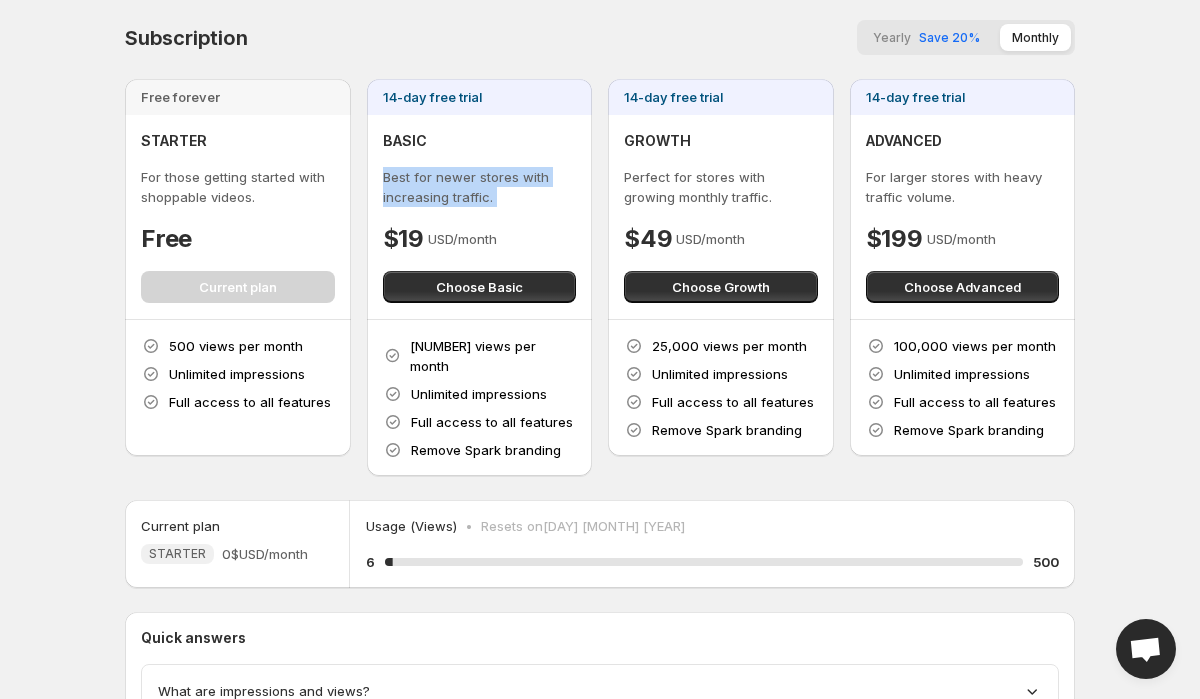 click on "Best for newer stores with increasing traffic." at bounding box center [238, 187] 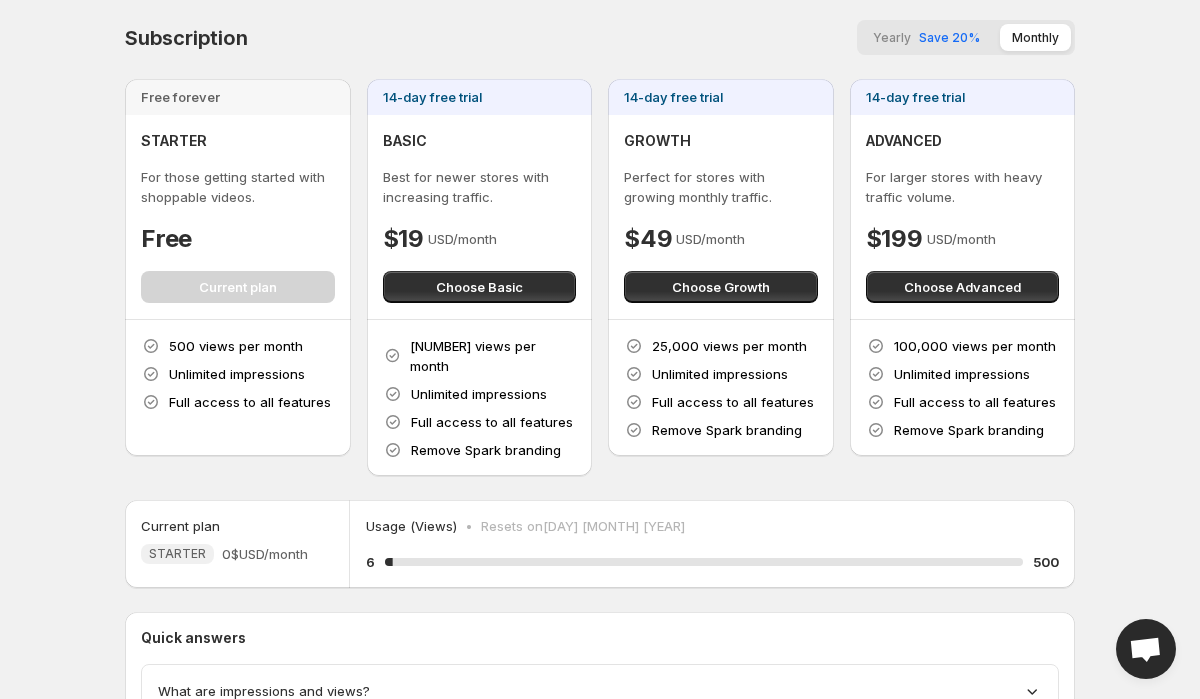 click on "Best for newer stores with increasing traffic." at bounding box center (238, 187) 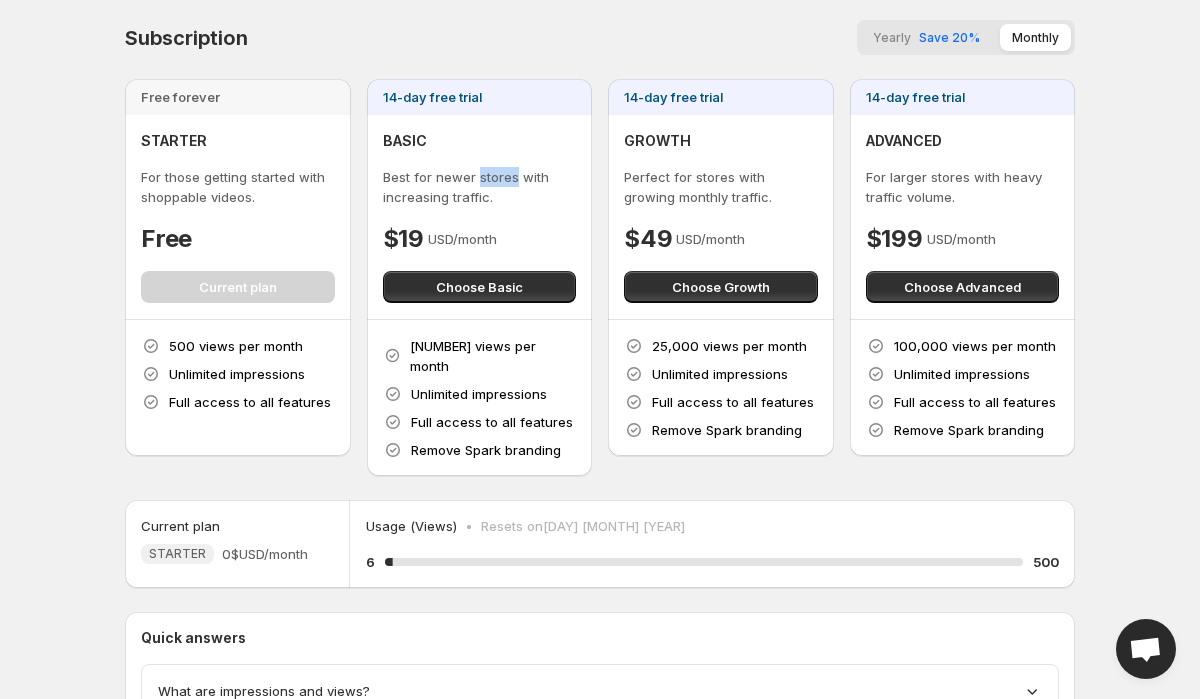 click on "Best for newer stores with increasing traffic." at bounding box center [238, 187] 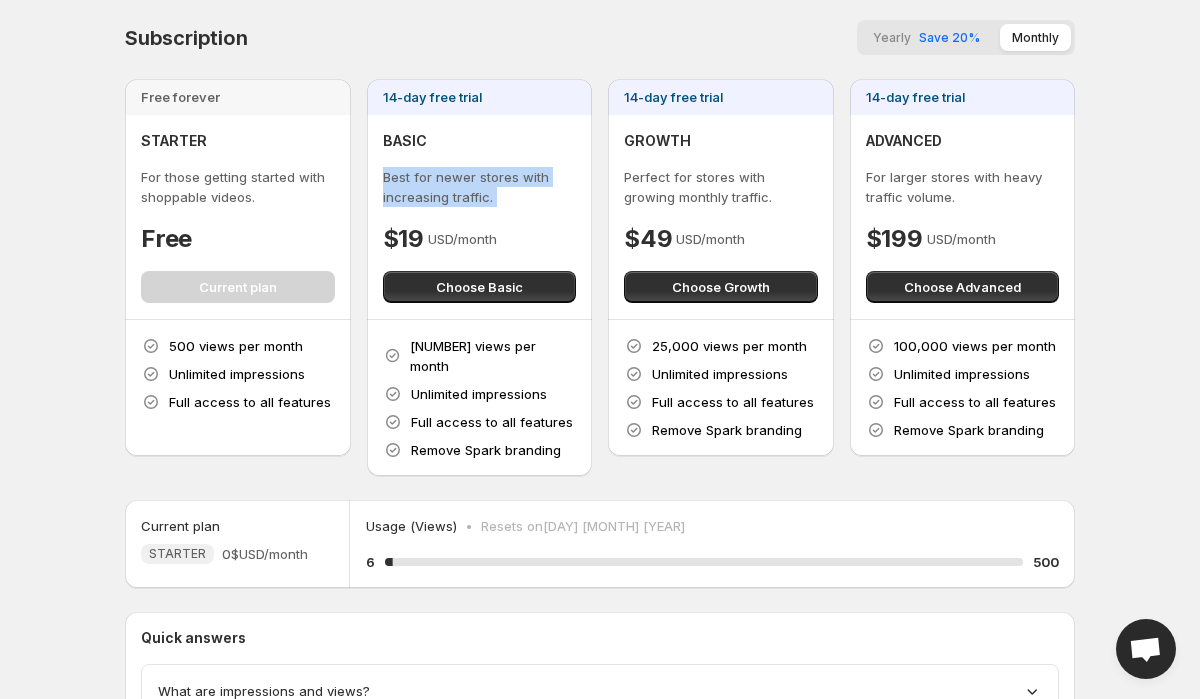 click on "Best for newer stores with increasing traffic." at bounding box center (238, 187) 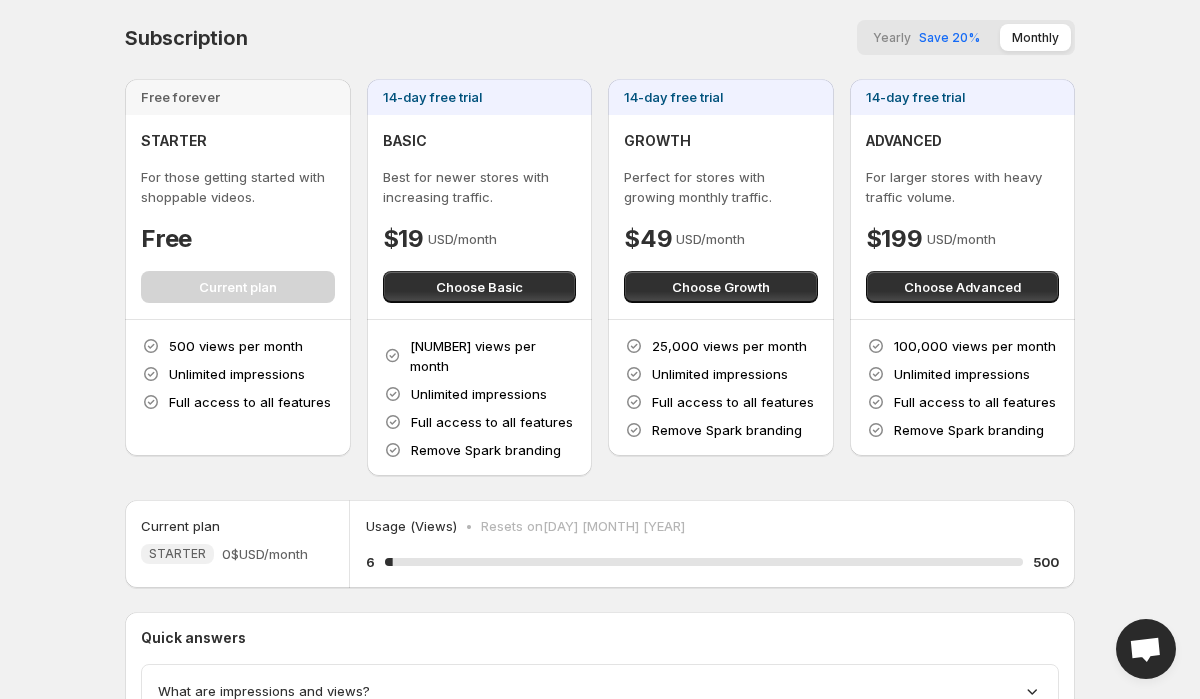 click on "Best for newer stores with increasing traffic." at bounding box center [238, 187] 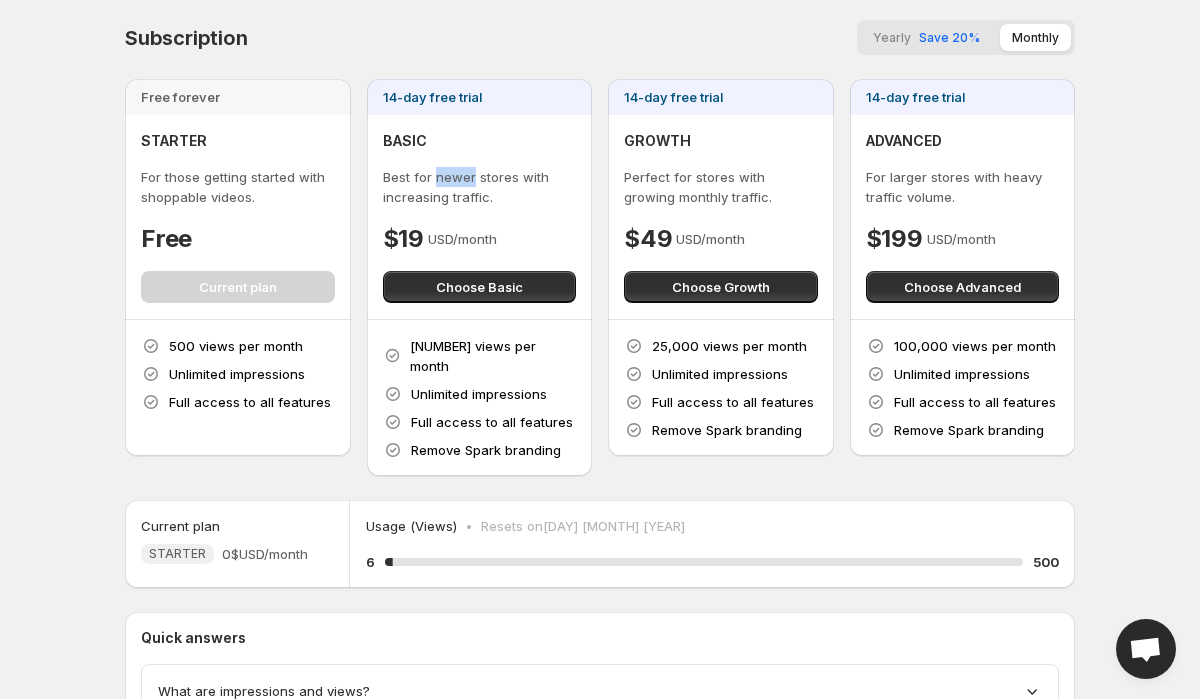 click on "Best for newer stores with increasing traffic." at bounding box center (238, 187) 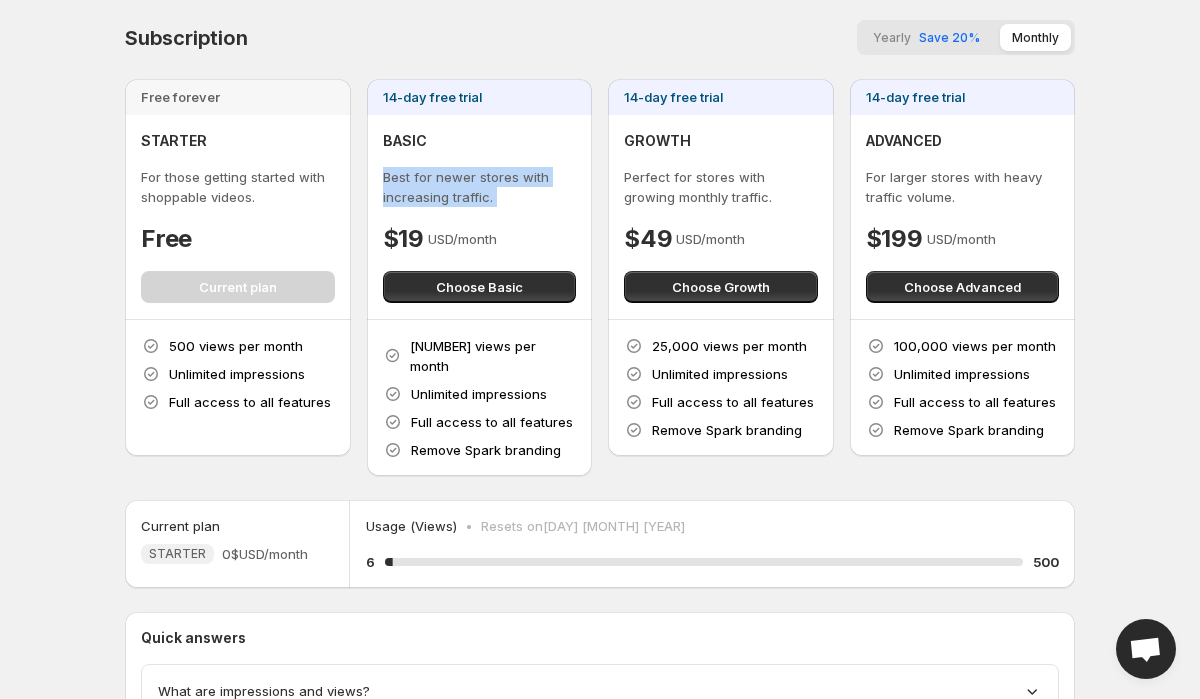 click on "Best for newer stores with increasing traffic." at bounding box center (238, 187) 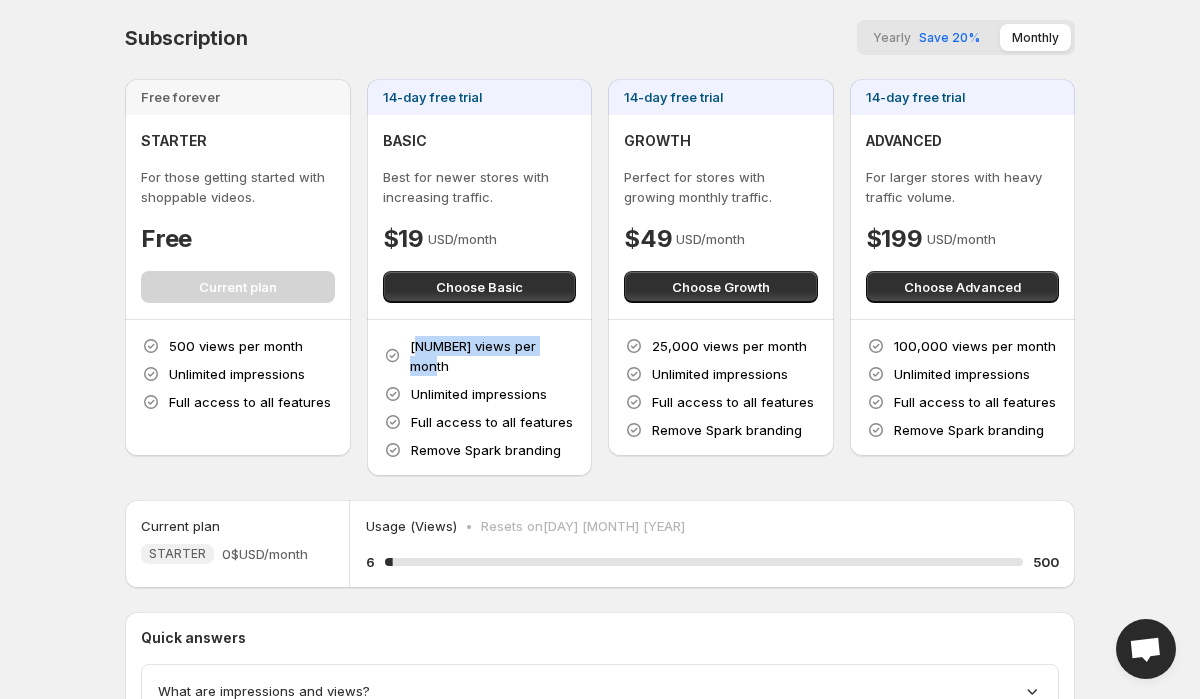 drag, startPoint x: 415, startPoint y: 347, endPoint x: 552, endPoint y: 342, distance: 137.09122 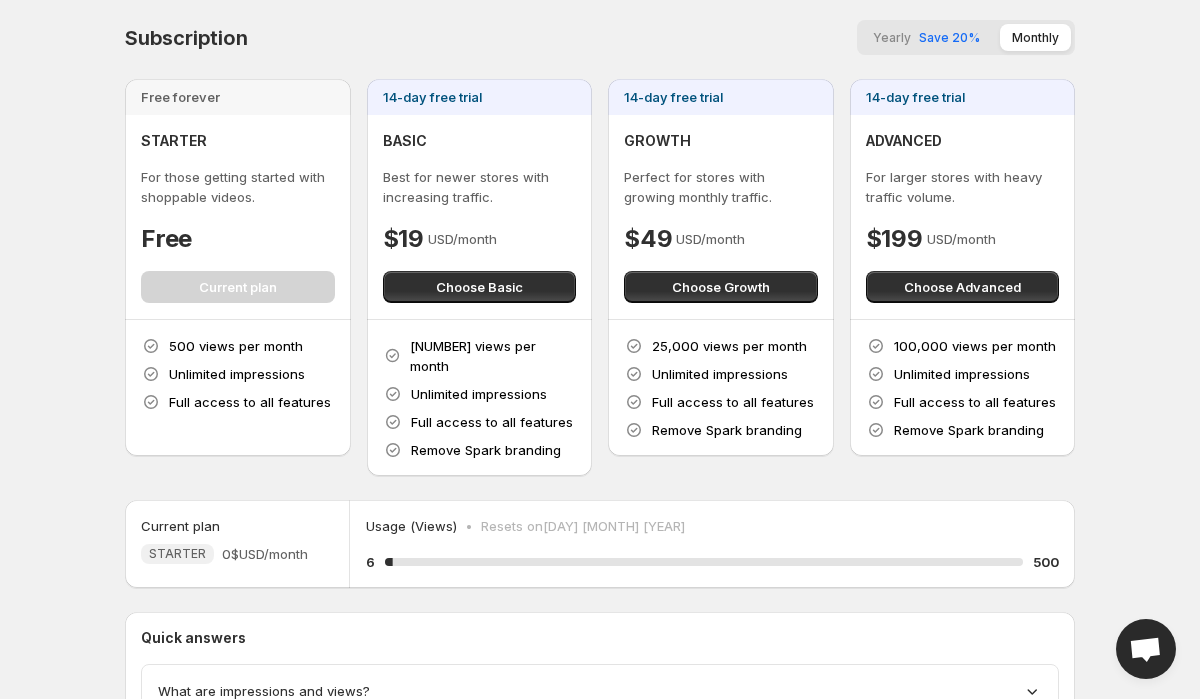 click on "$19" at bounding box center (166, 239) 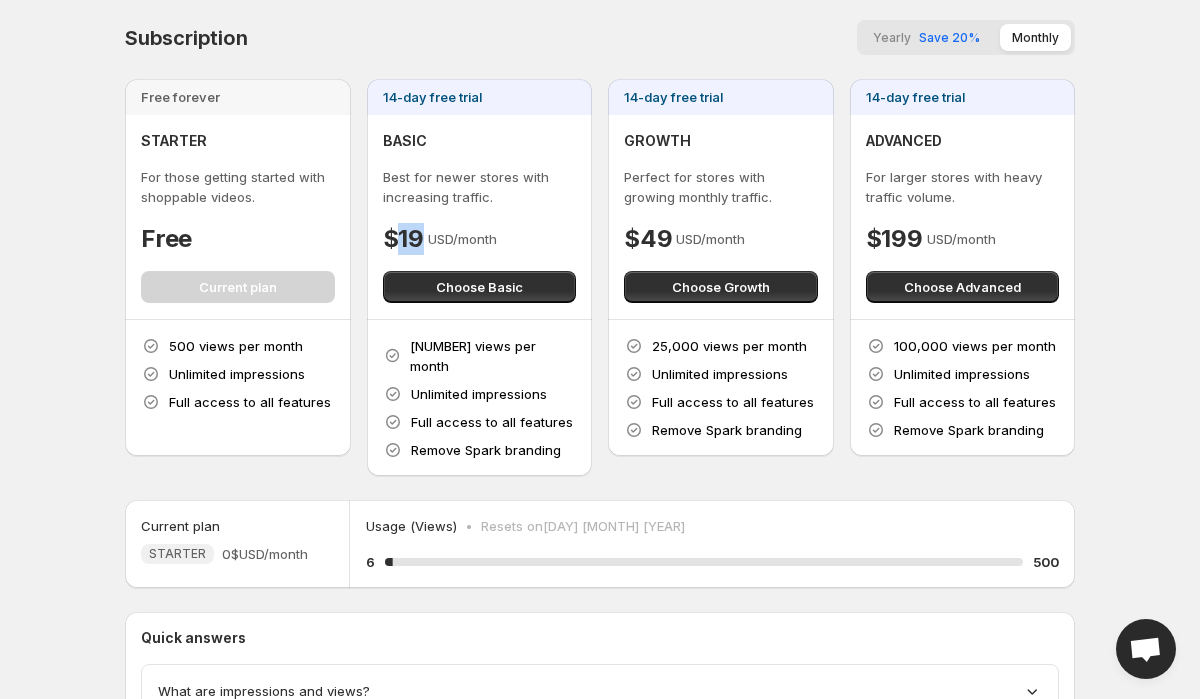 click on "$19" at bounding box center [166, 239] 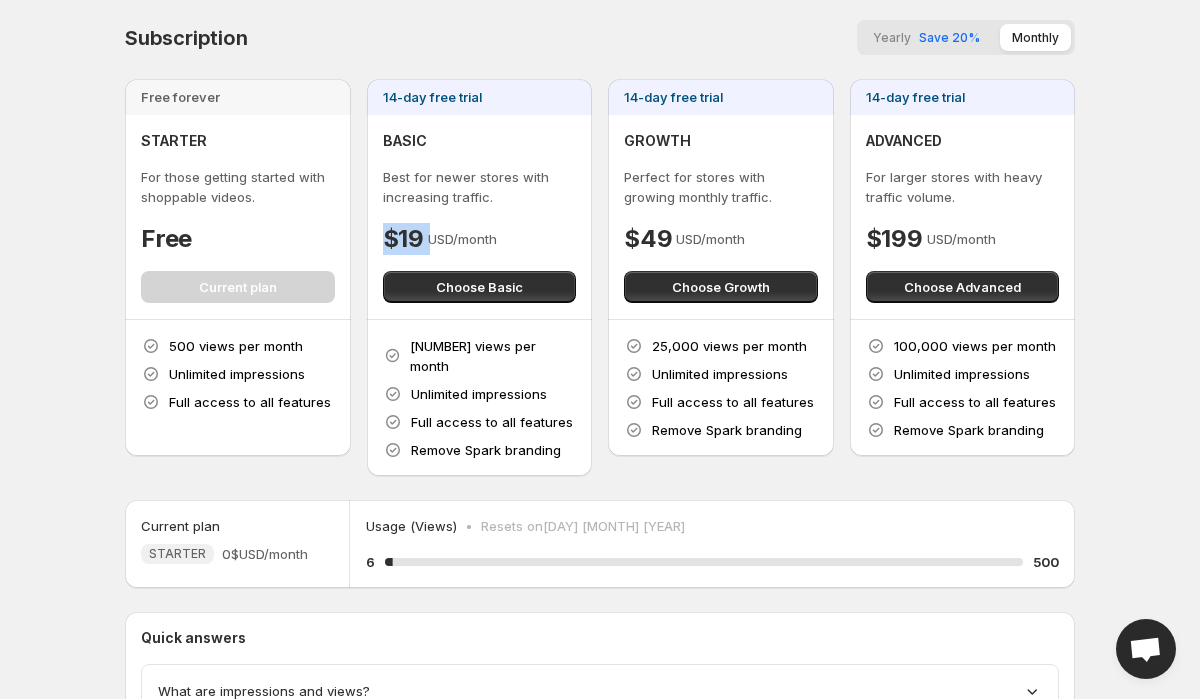 click on "$19" at bounding box center (166, 239) 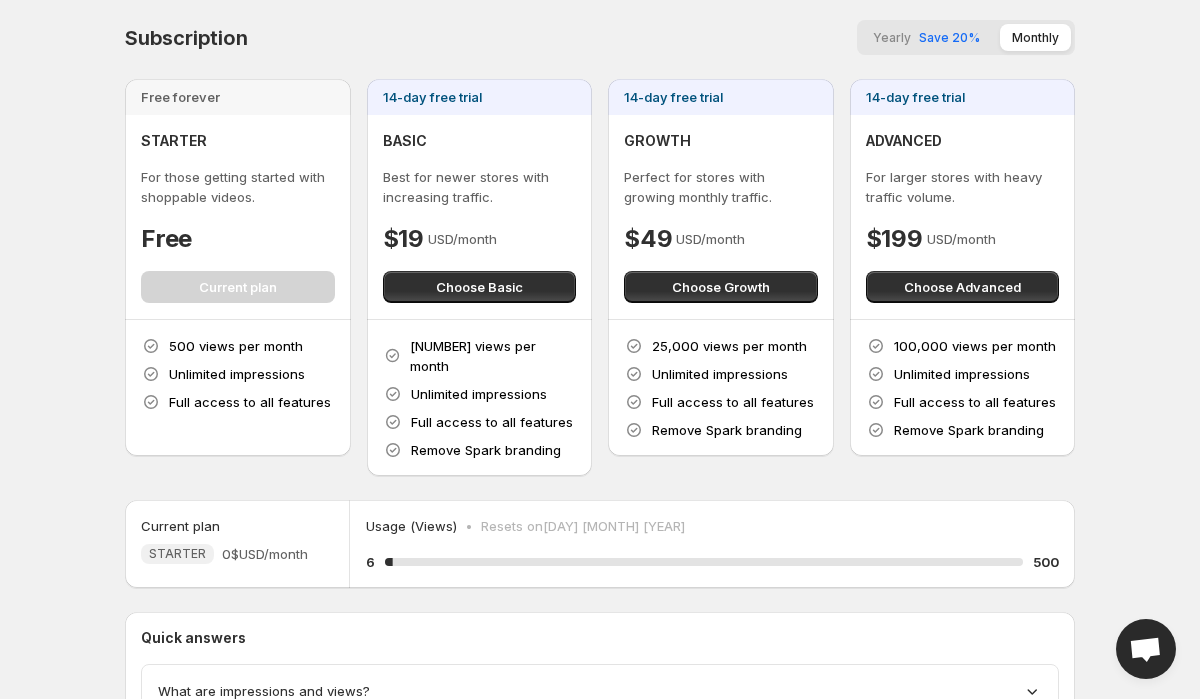 click on "25,000 views per month" at bounding box center [238, 97] 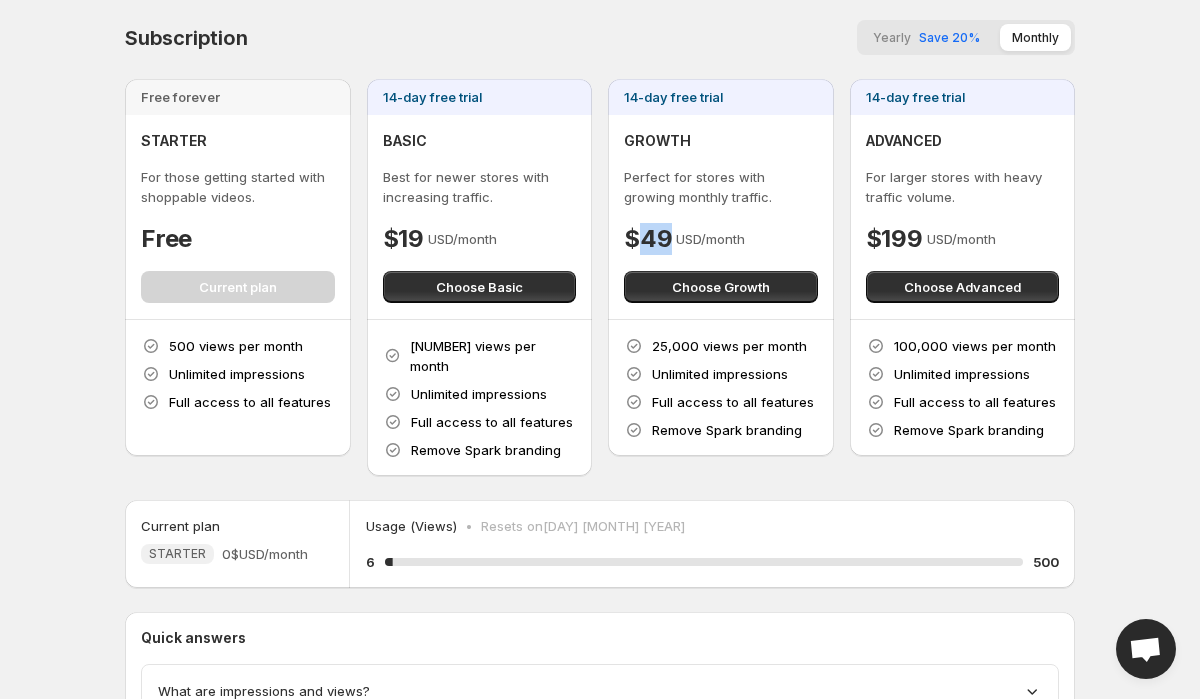 click on "$49" at bounding box center (166, 239) 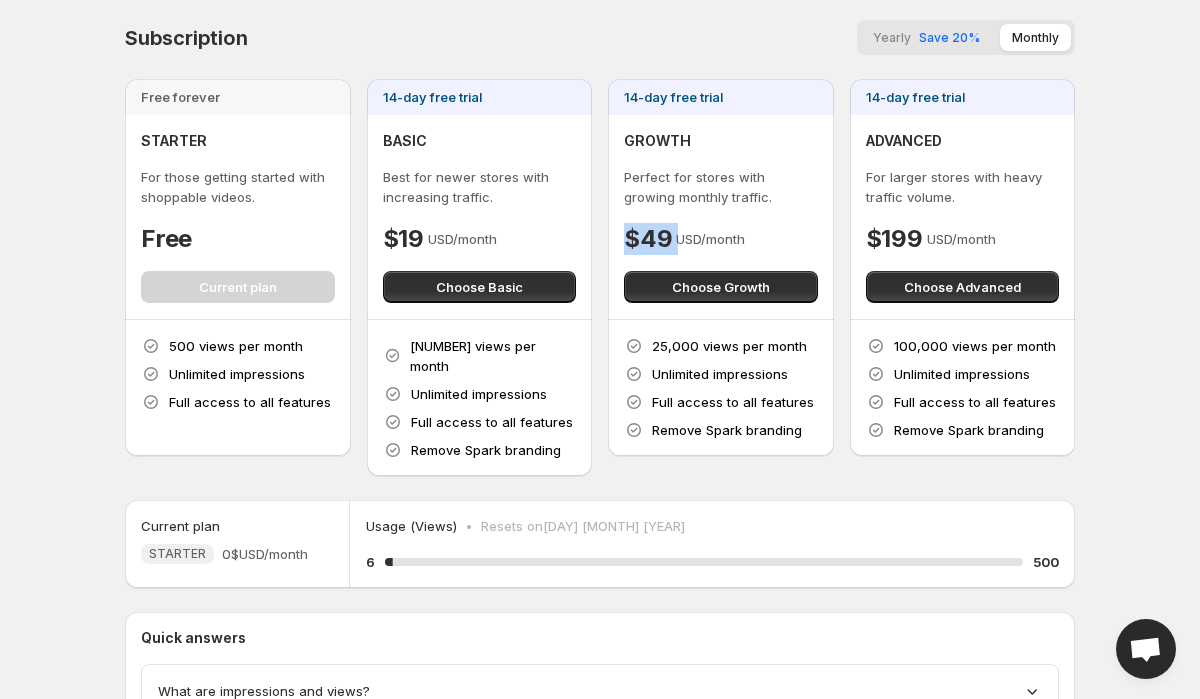 click on "$49" at bounding box center [166, 239] 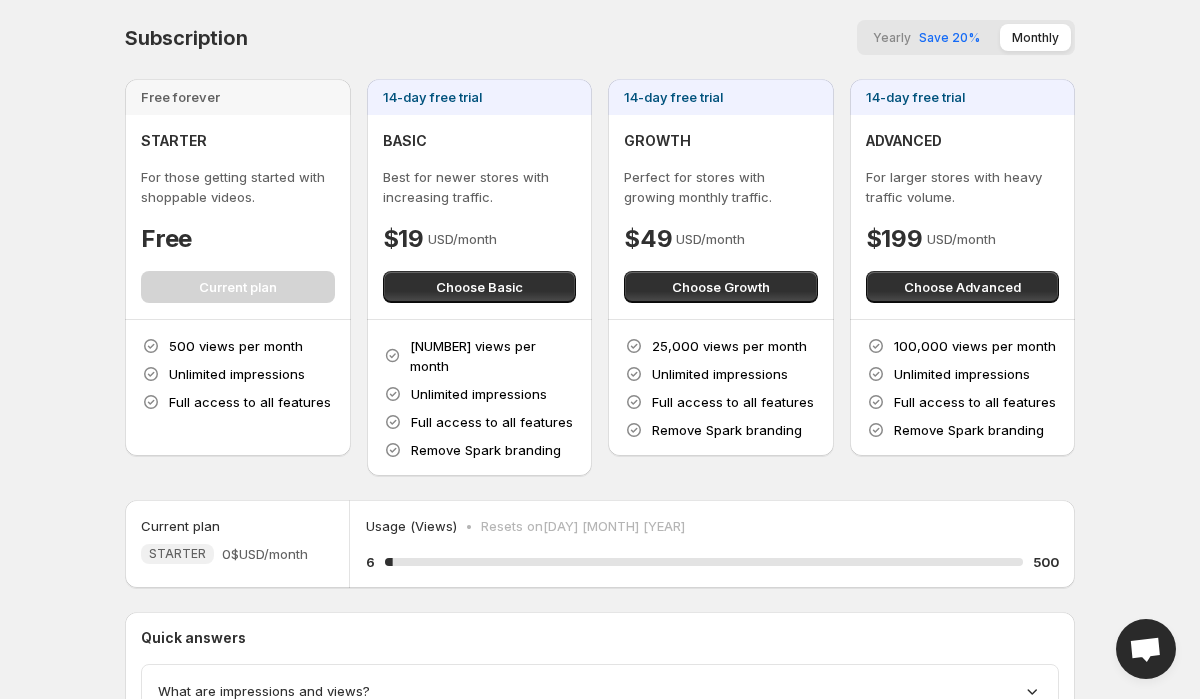 click on "Usage (Views)" at bounding box center (411, 526) 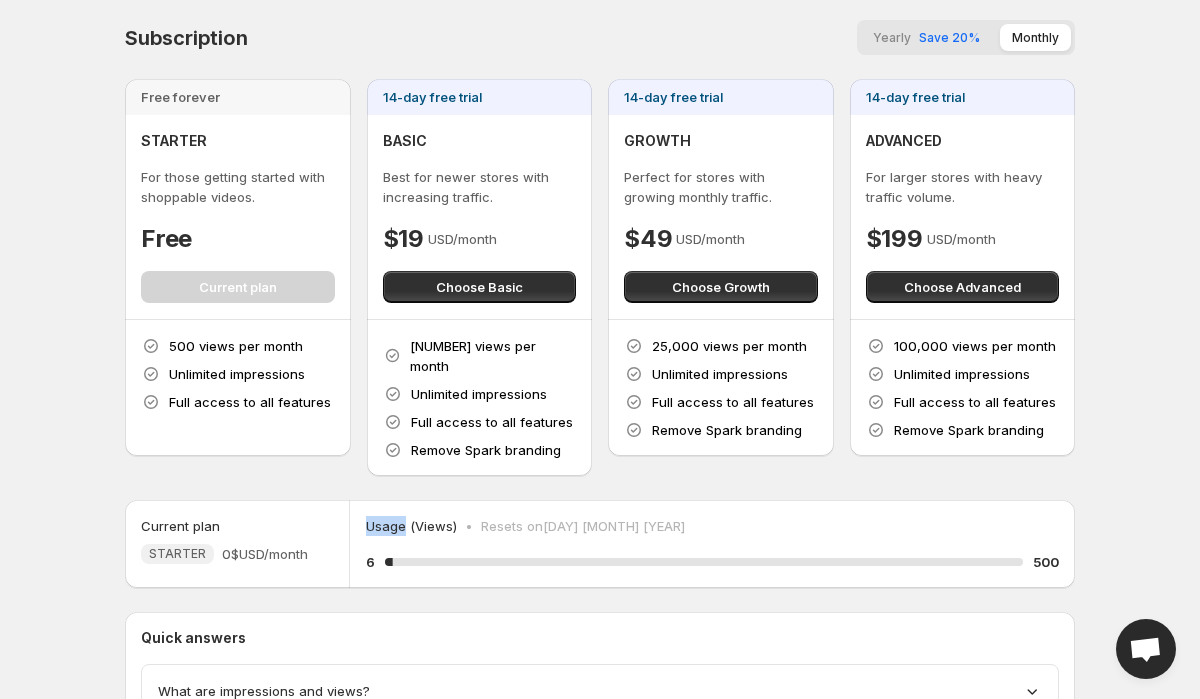 click on "Usage (Views)" at bounding box center [411, 526] 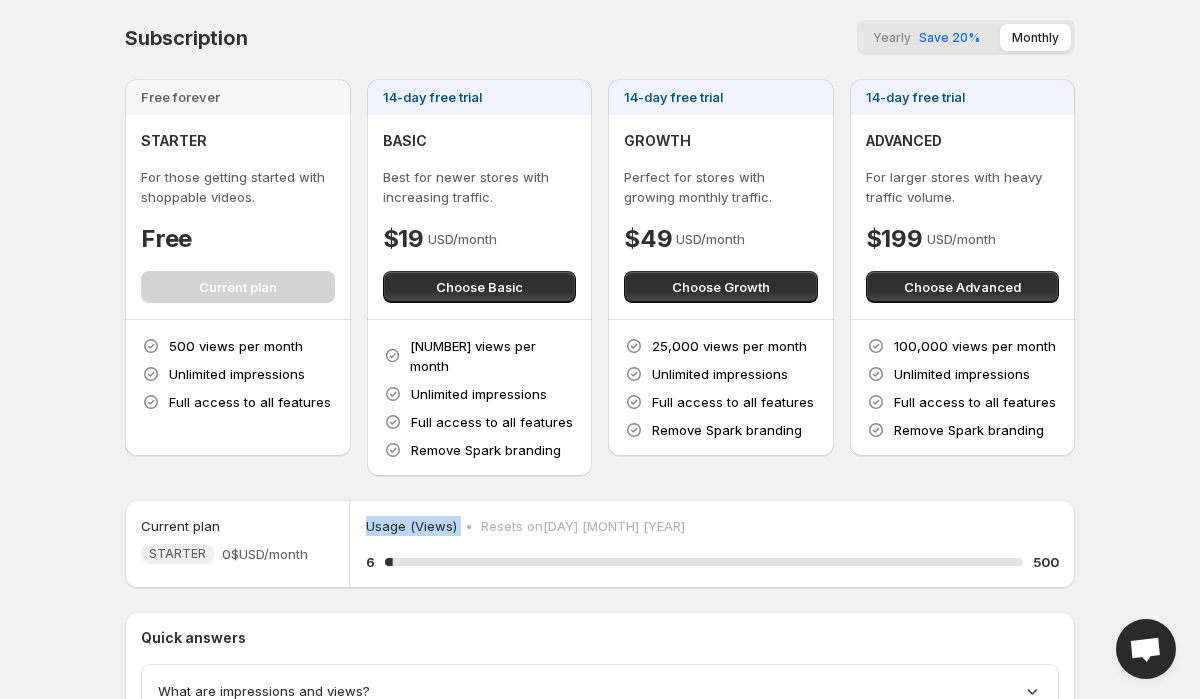 click on "Usage (Views)" at bounding box center [411, 526] 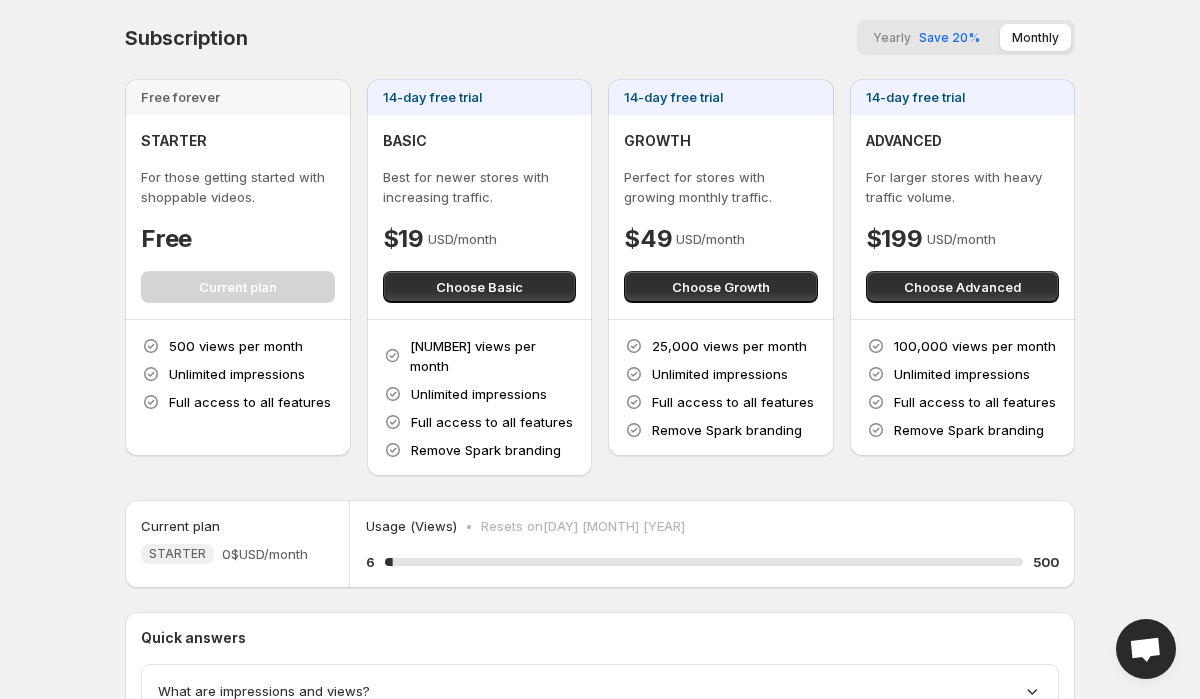 click on "BASIC" at bounding box center [238, 141] 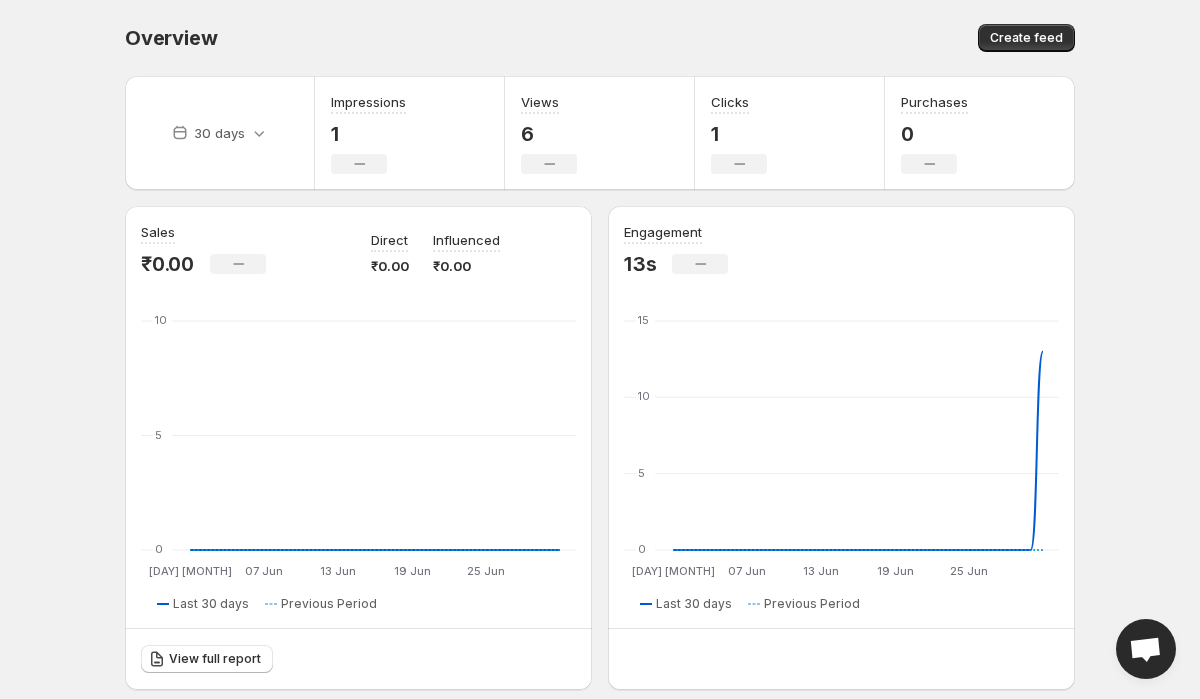 click on "Overview. This page is ready Overview Create feed" at bounding box center [600, 38] 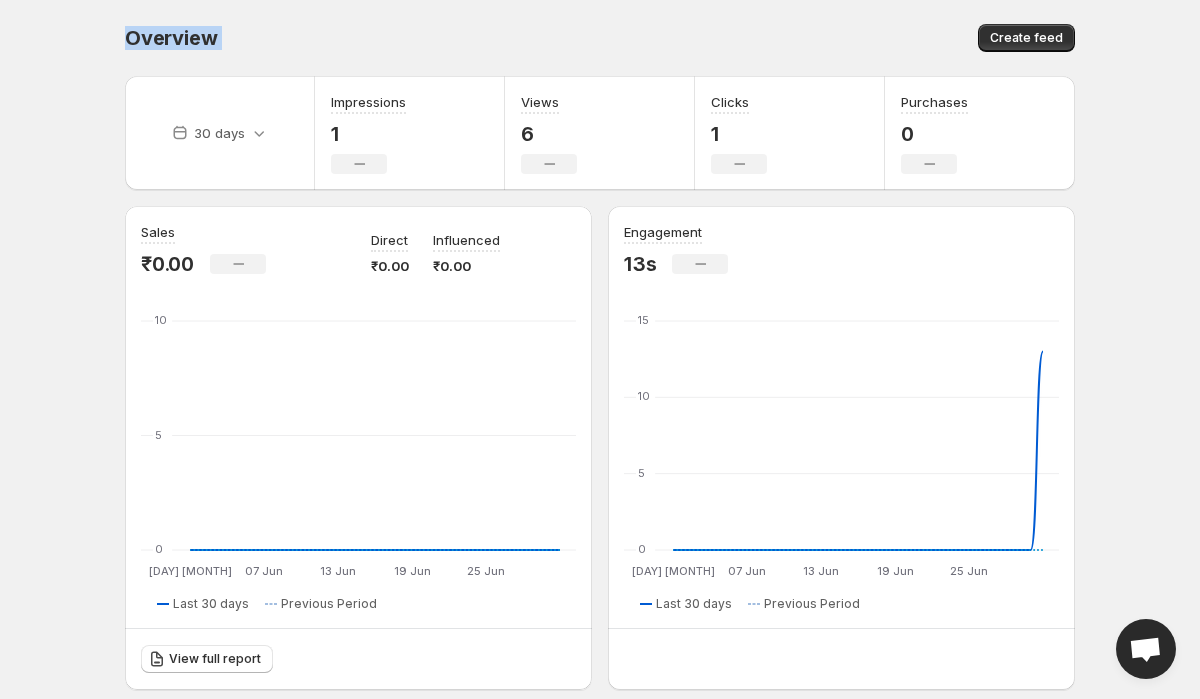 click on "Overview" at bounding box center [357, 38] 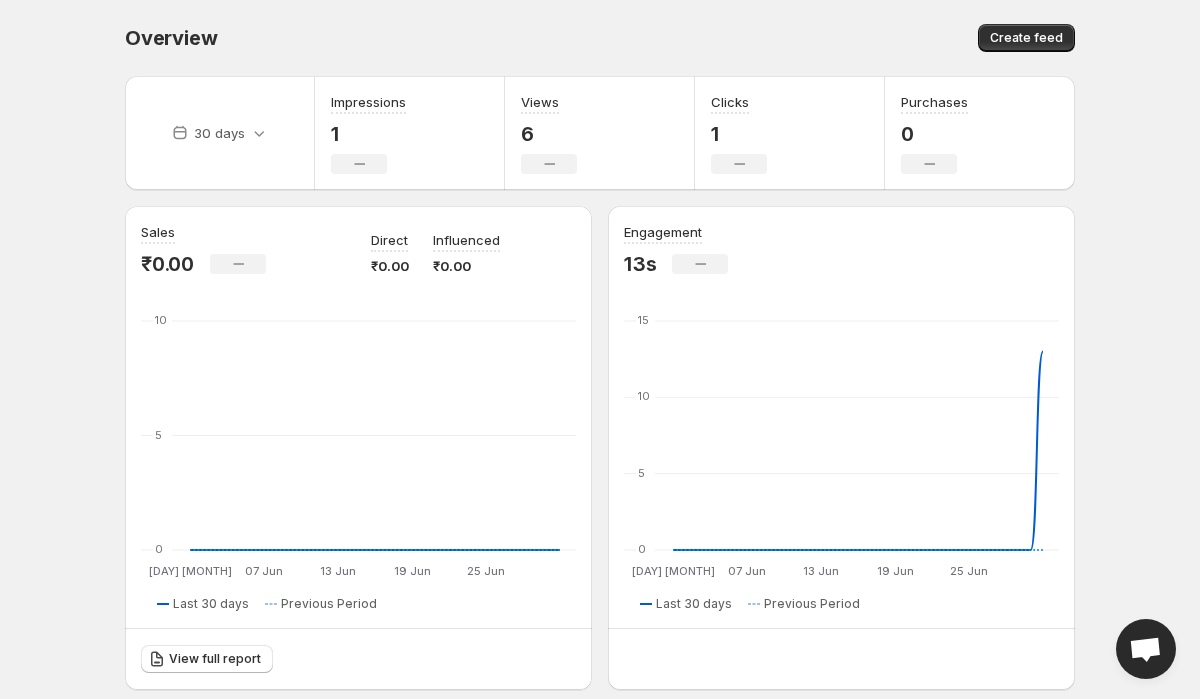 click on "Overview" at bounding box center (357, 38) 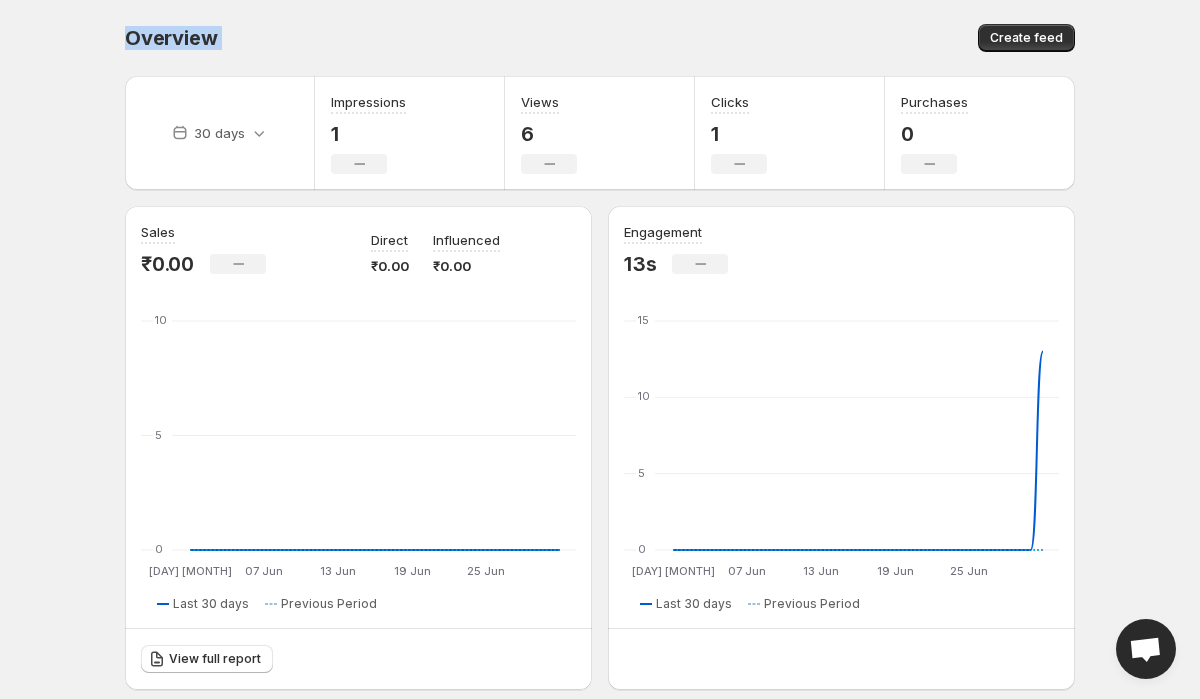 click on "Overview" at bounding box center [357, 38] 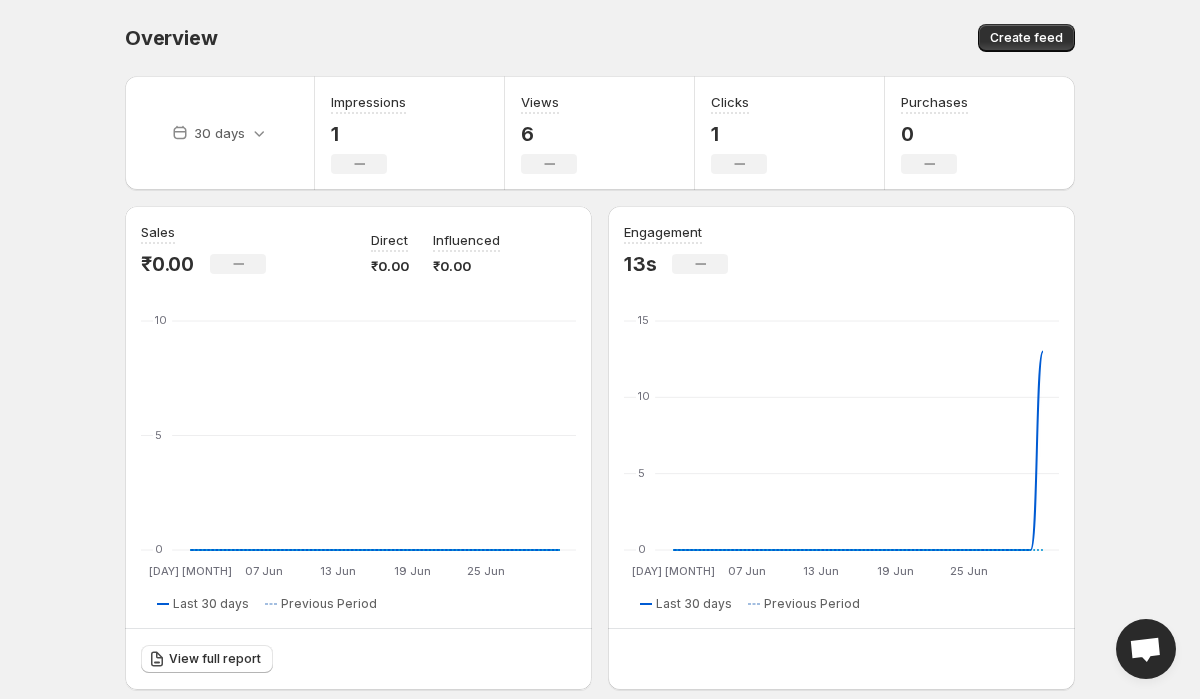 click on "Overview" at bounding box center [171, 38] 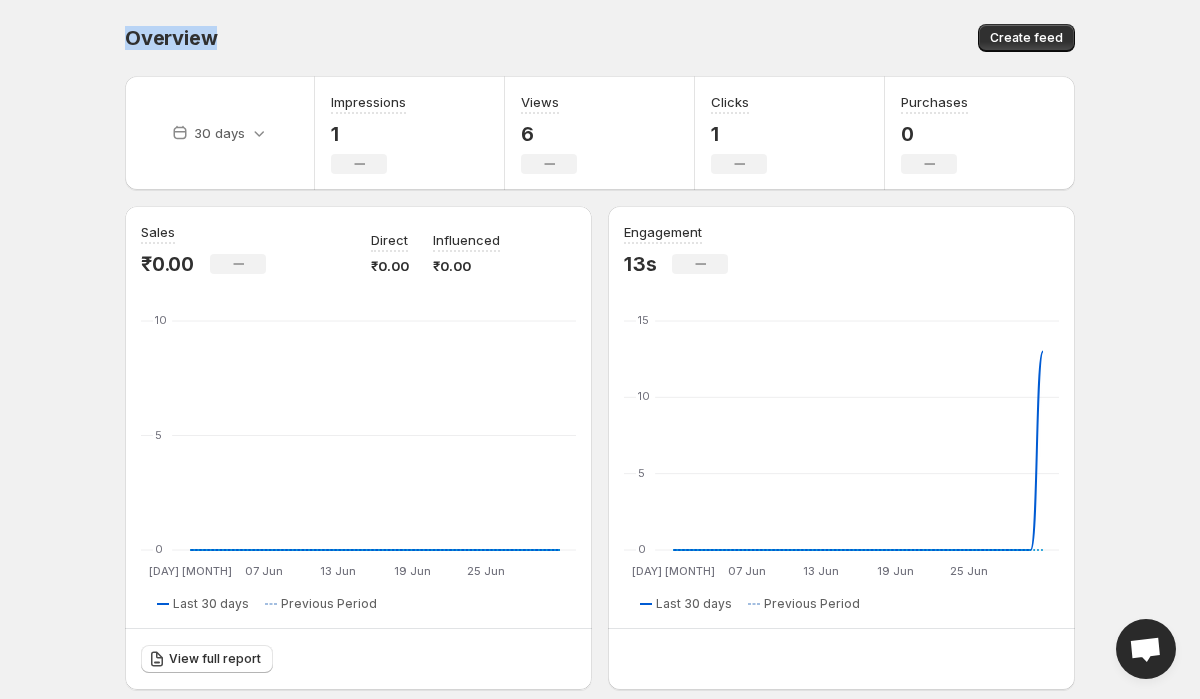 click on "Overview" at bounding box center [171, 38] 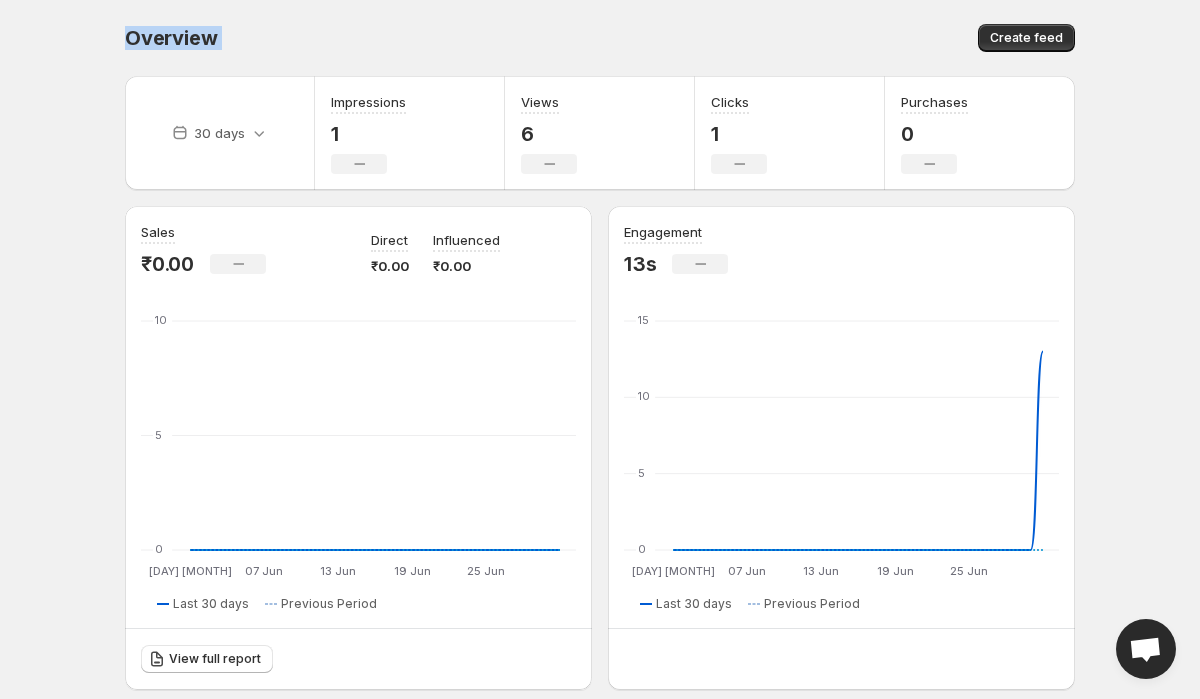 click on "Overview" at bounding box center (171, 38) 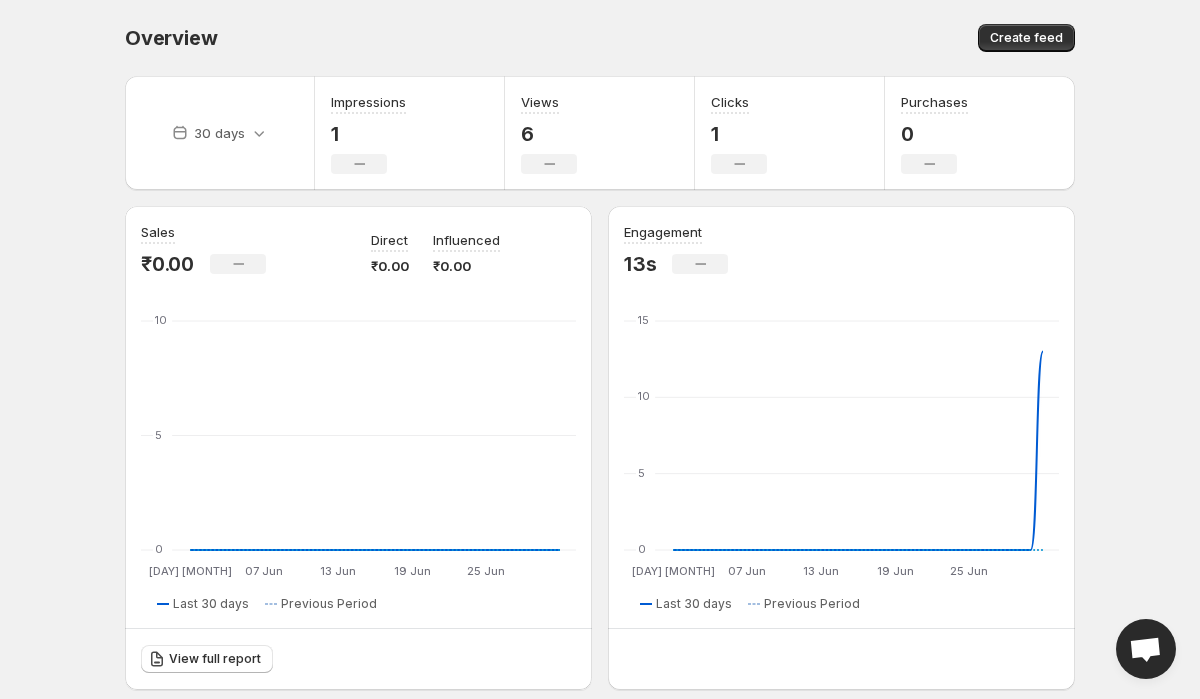 click on "Overview" at bounding box center (171, 38) 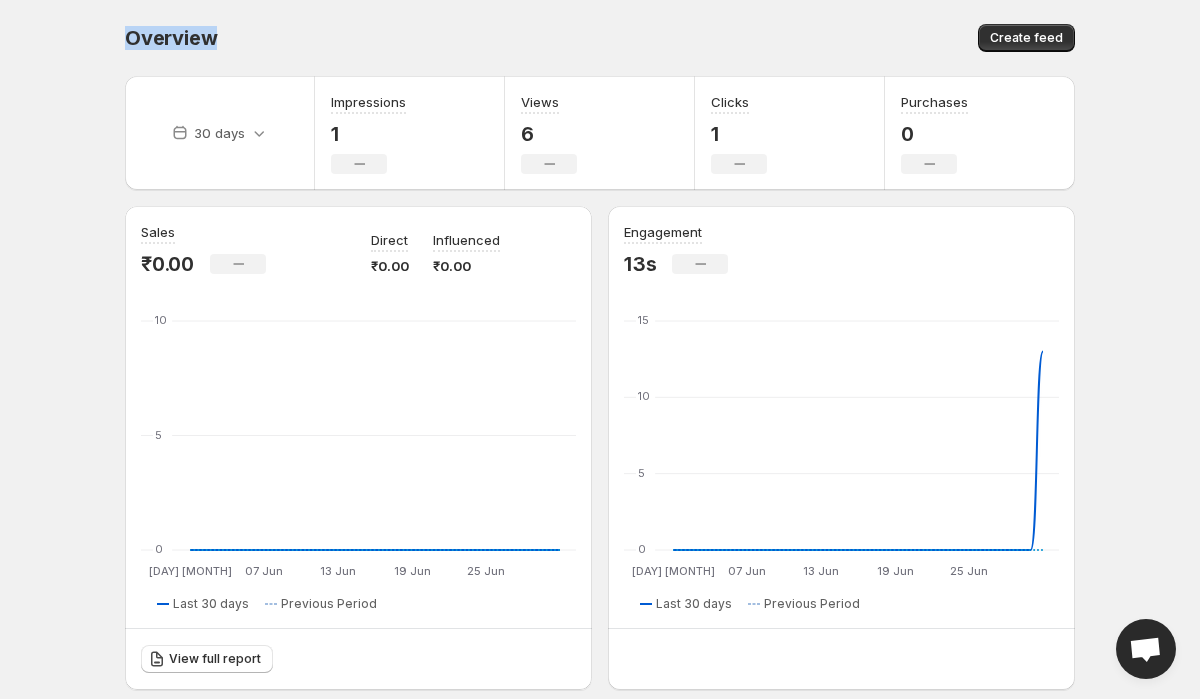 click on "Overview" at bounding box center (171, 38) 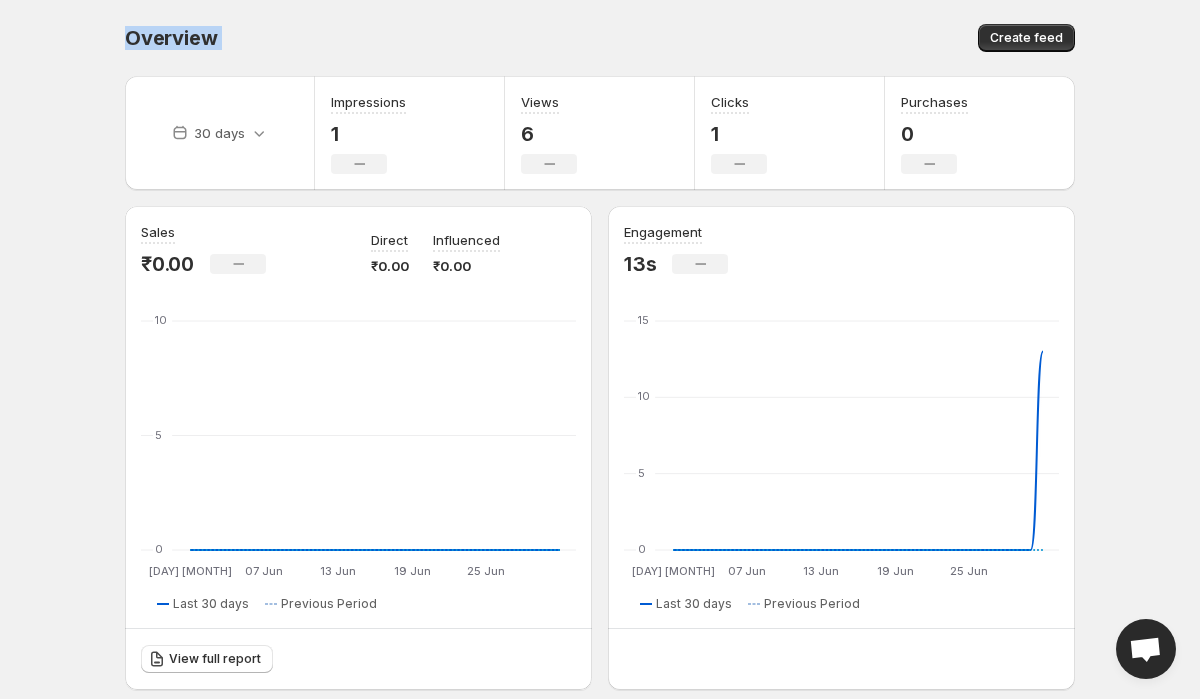 click on "Overview" at bounding box center [357, 38] 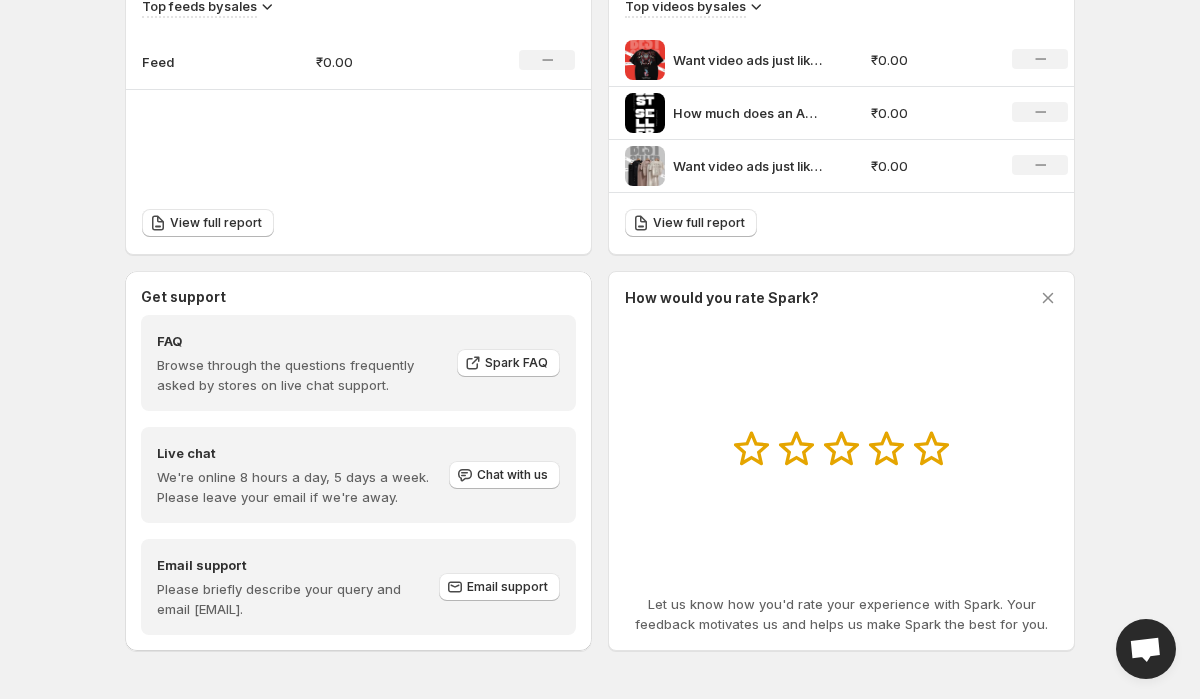 scroll, scrollTop: 0, scrollLeft: 0, axis: both 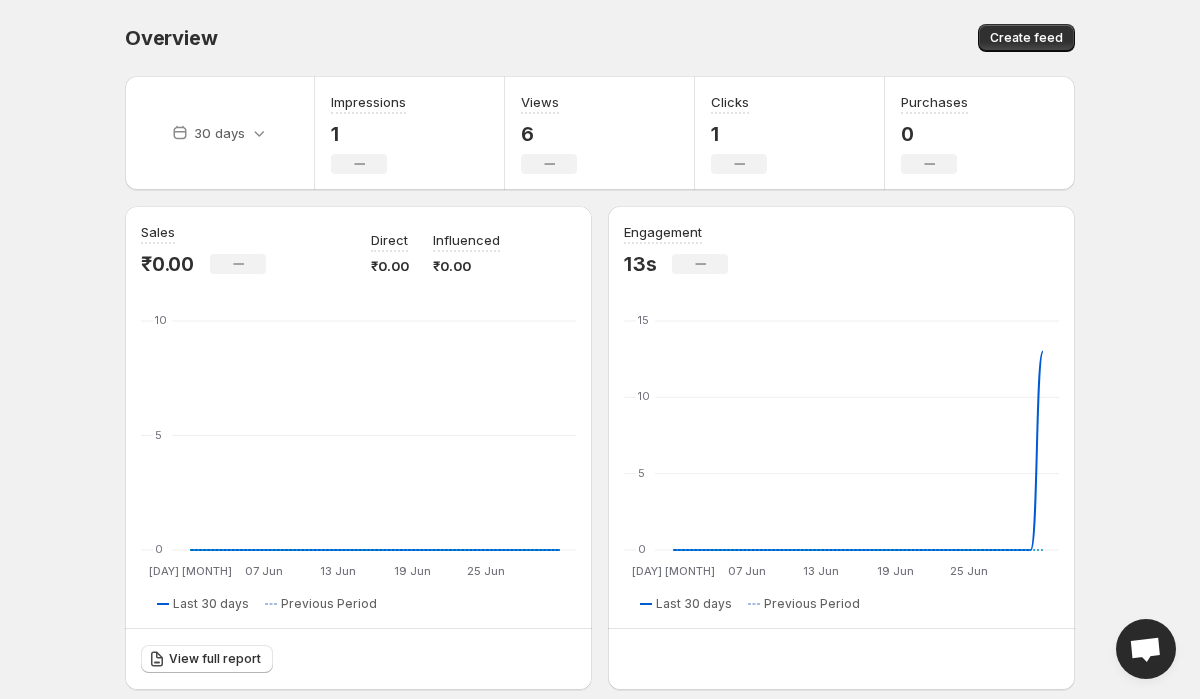 click on "Overview. This page is ready Overview Create feed" at bounding box center (600, 38) 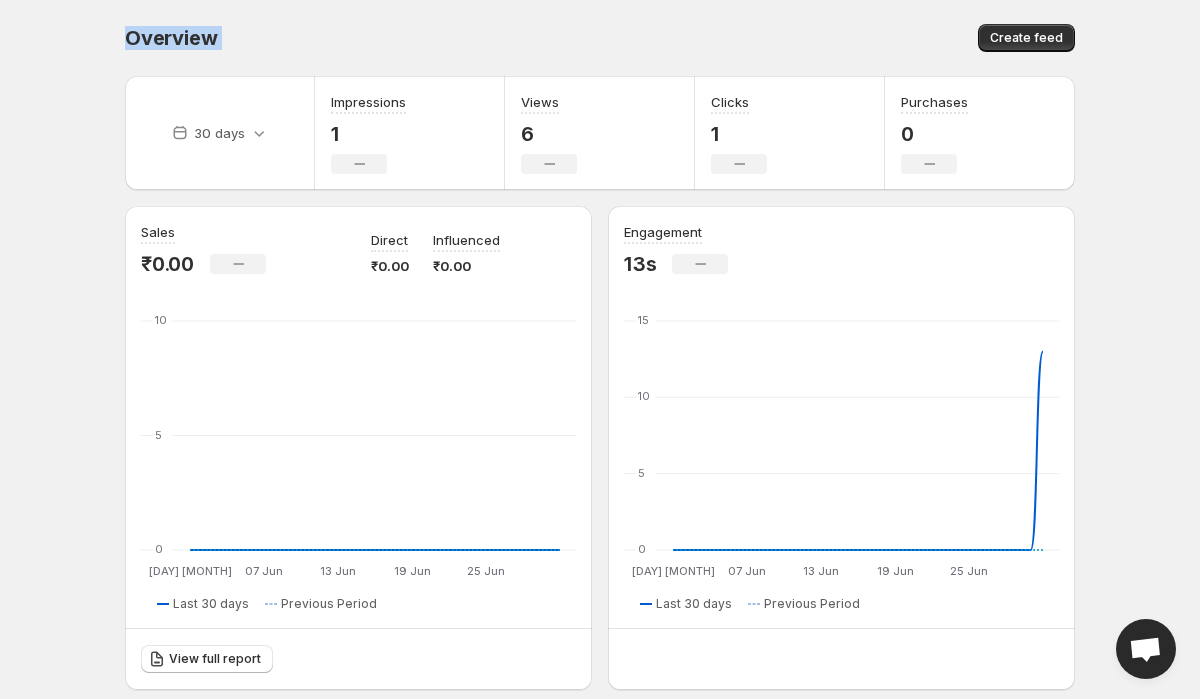 click on "Overview. This page is ready Overview Create feed" at bounding box center (600, 38) 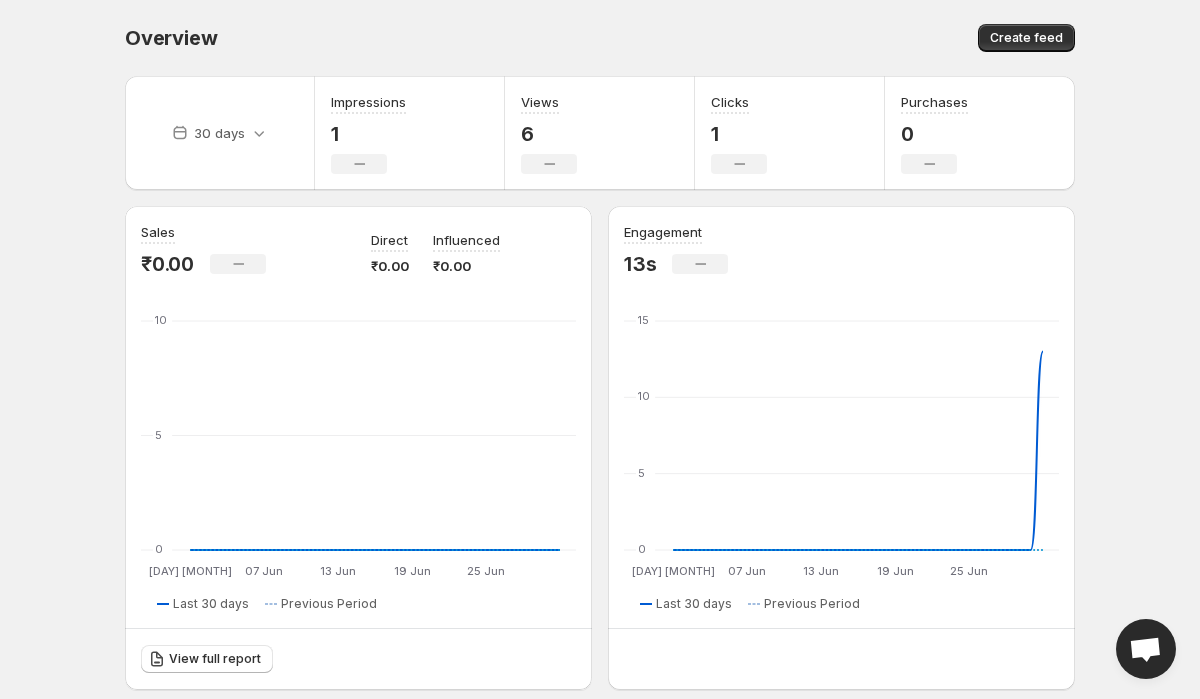 click on "Overview" at bounding box center [171, 38] 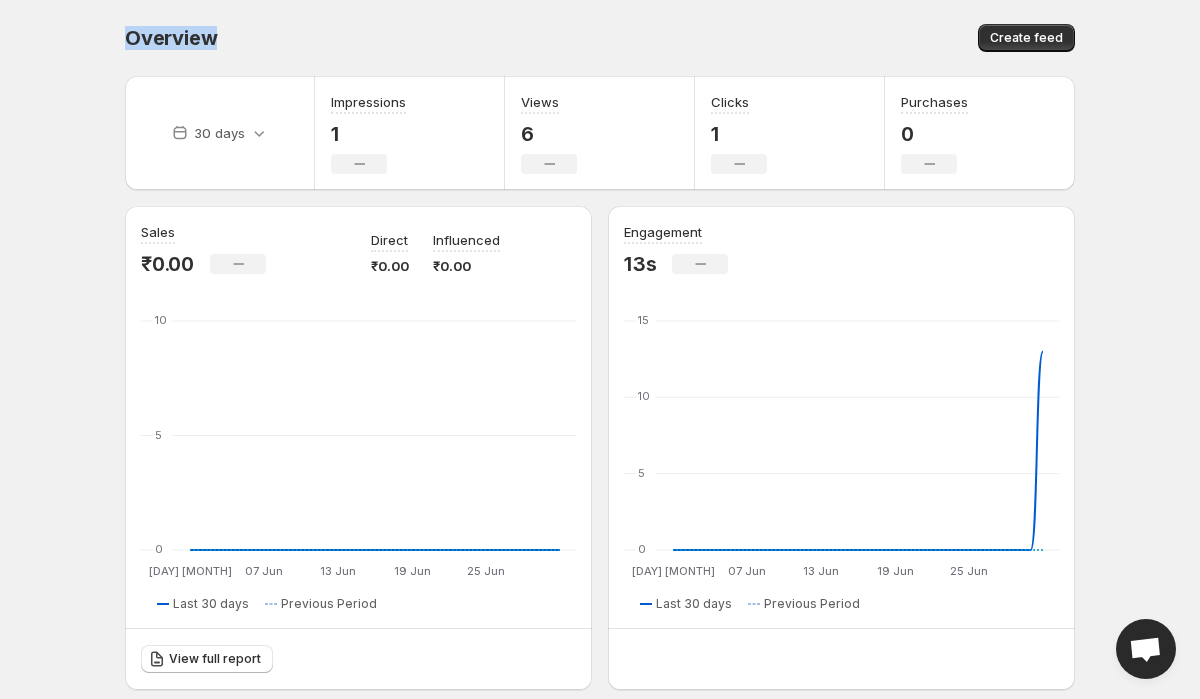 click on "Overview" at bounding box center [171, 38] 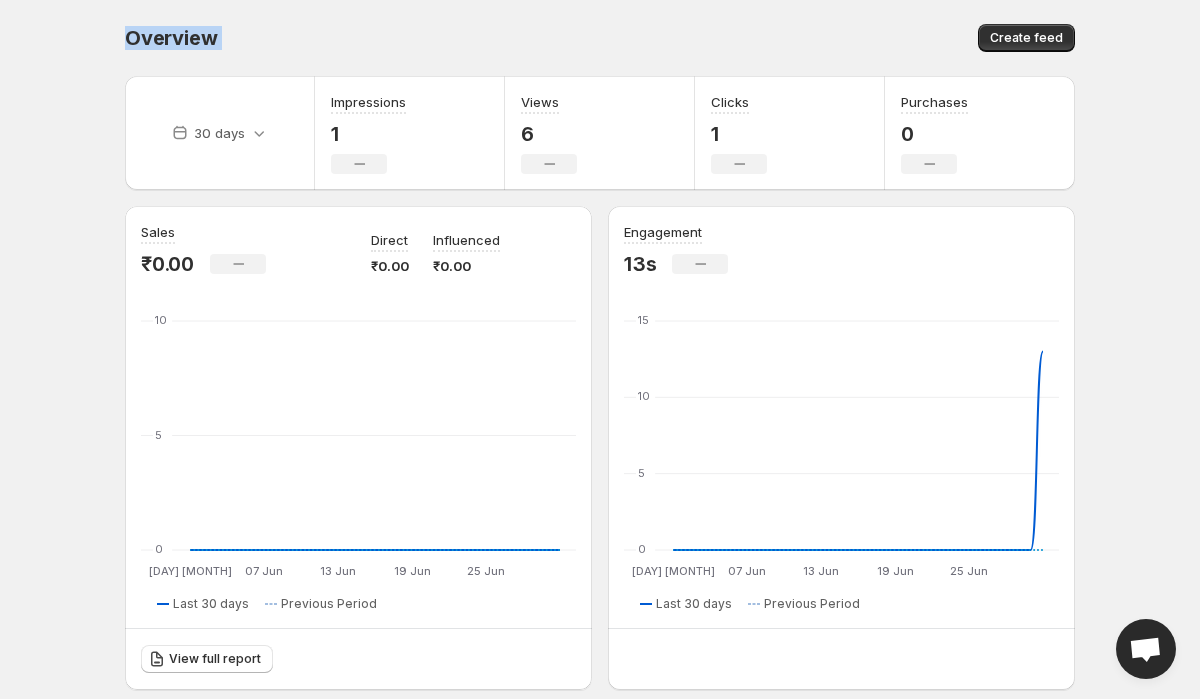 click on "Overview" at bounding box center [357, 38] 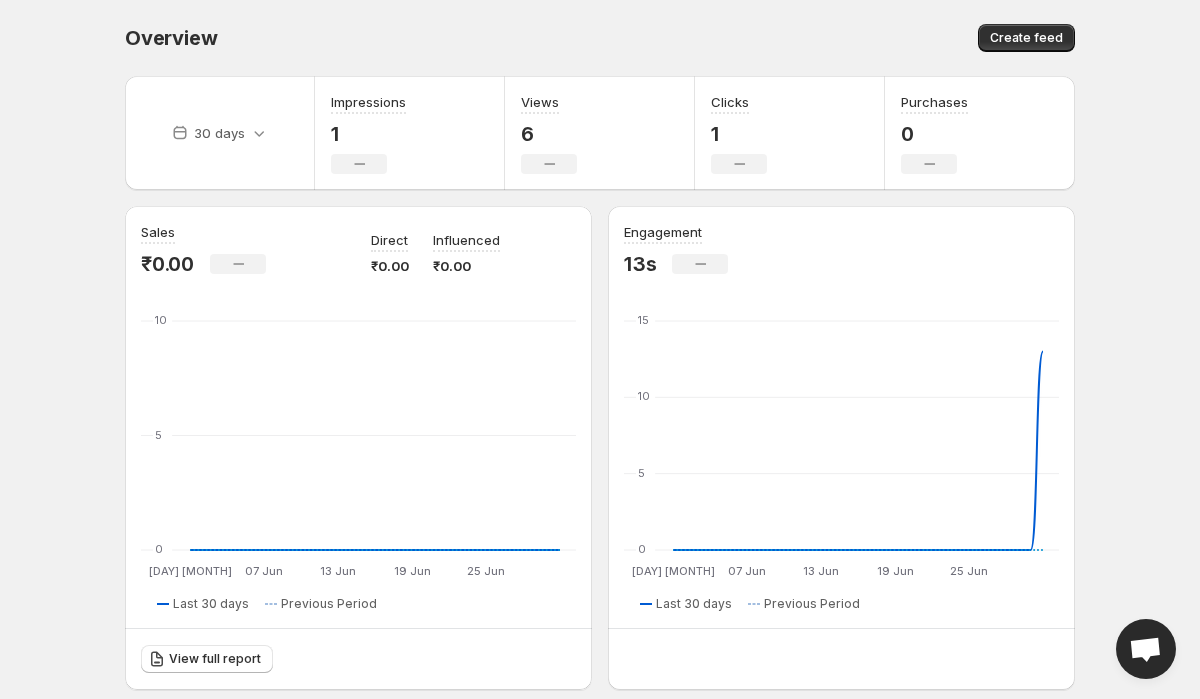 click on "Overview" at bounding box center (357, 38) 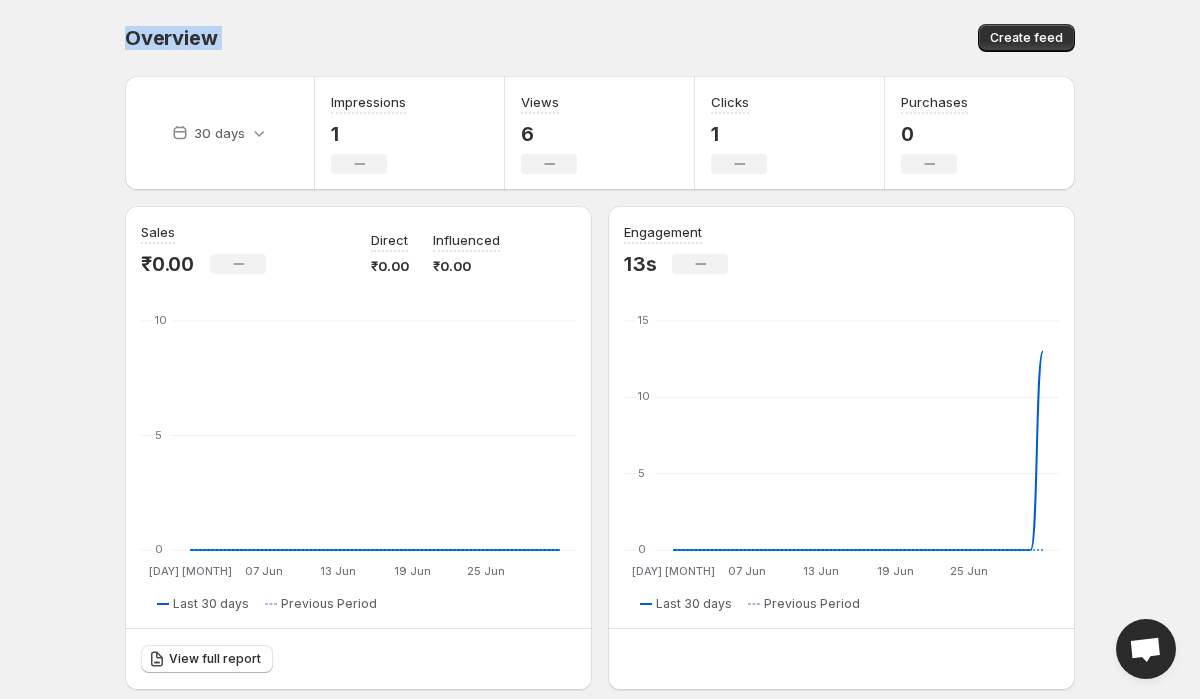 click on "Overview" at bounding box center [171, 38] 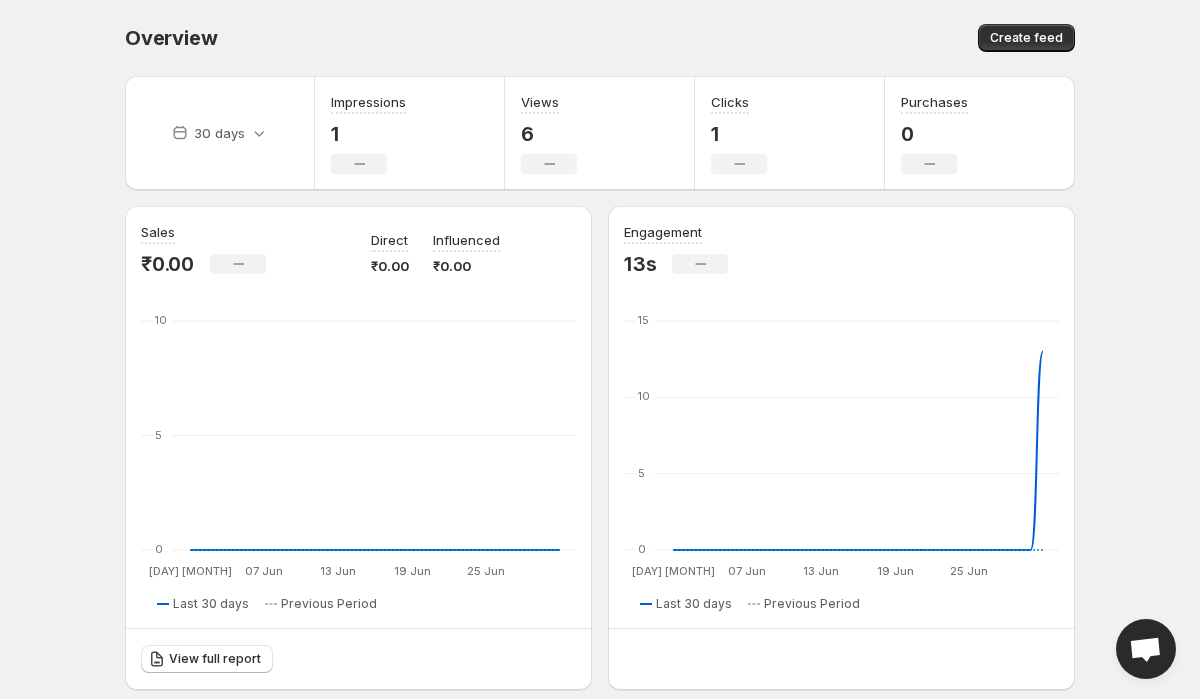 click on "Overview" at bounding box center (357, 38) 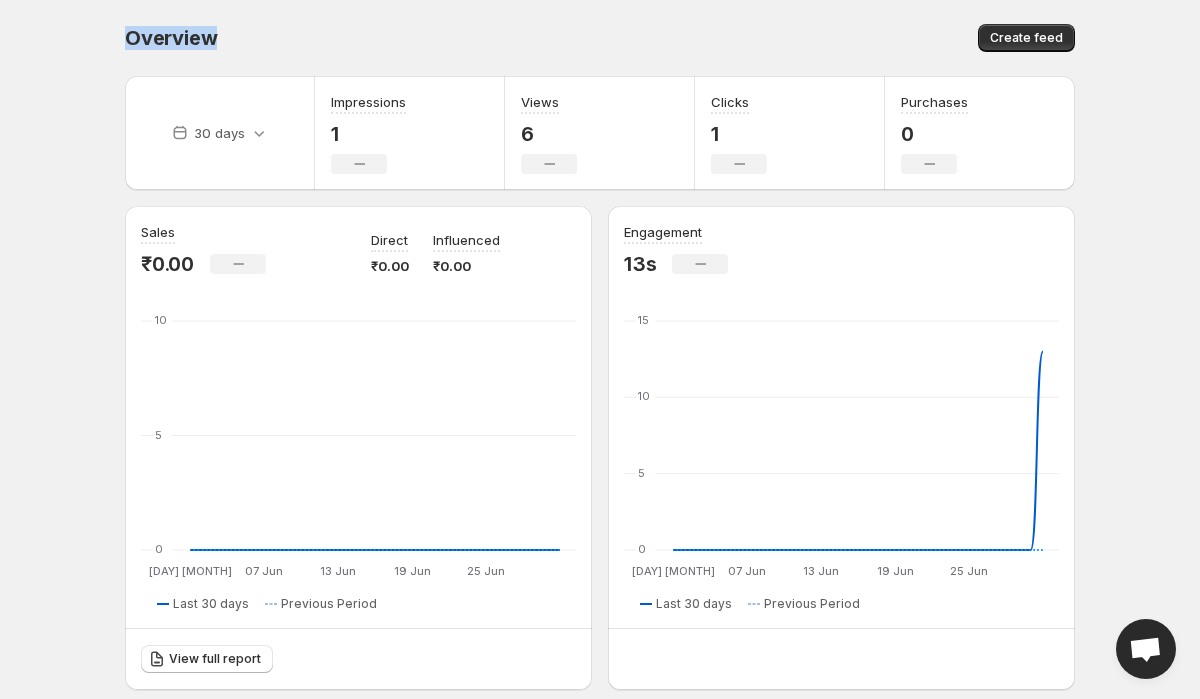 click on "Overview. This page is ready Overview Create feed" at bounding box center [600, 38] 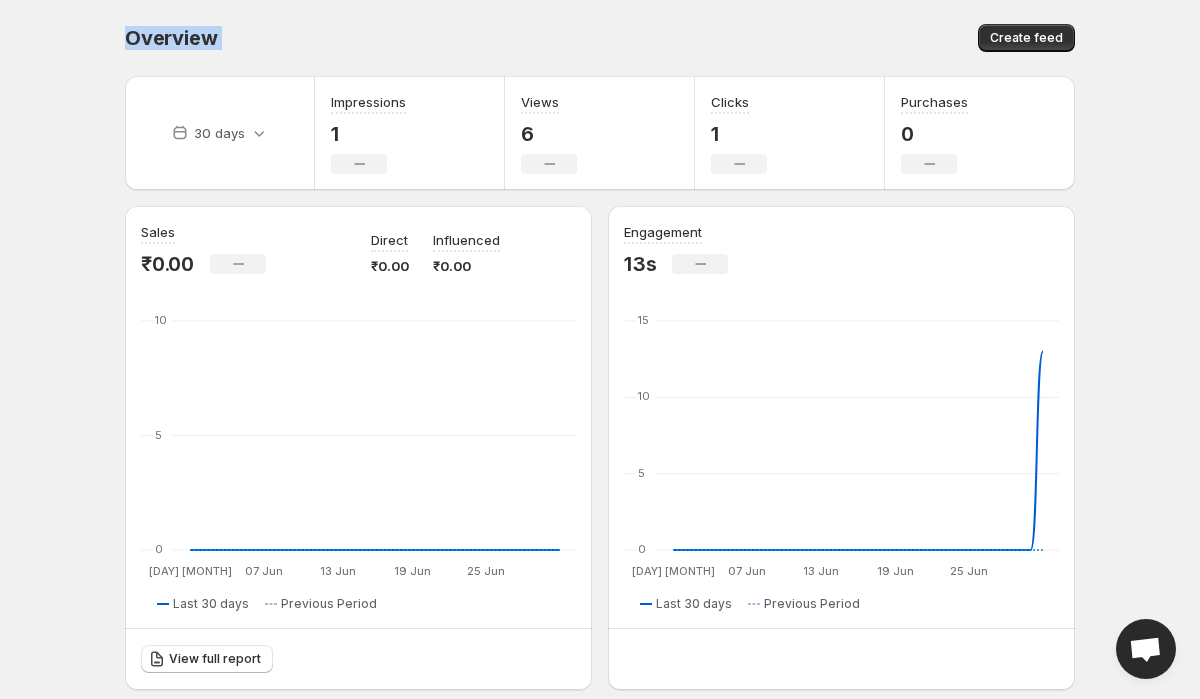 click on "Overview" at bounding box center (357, 38) 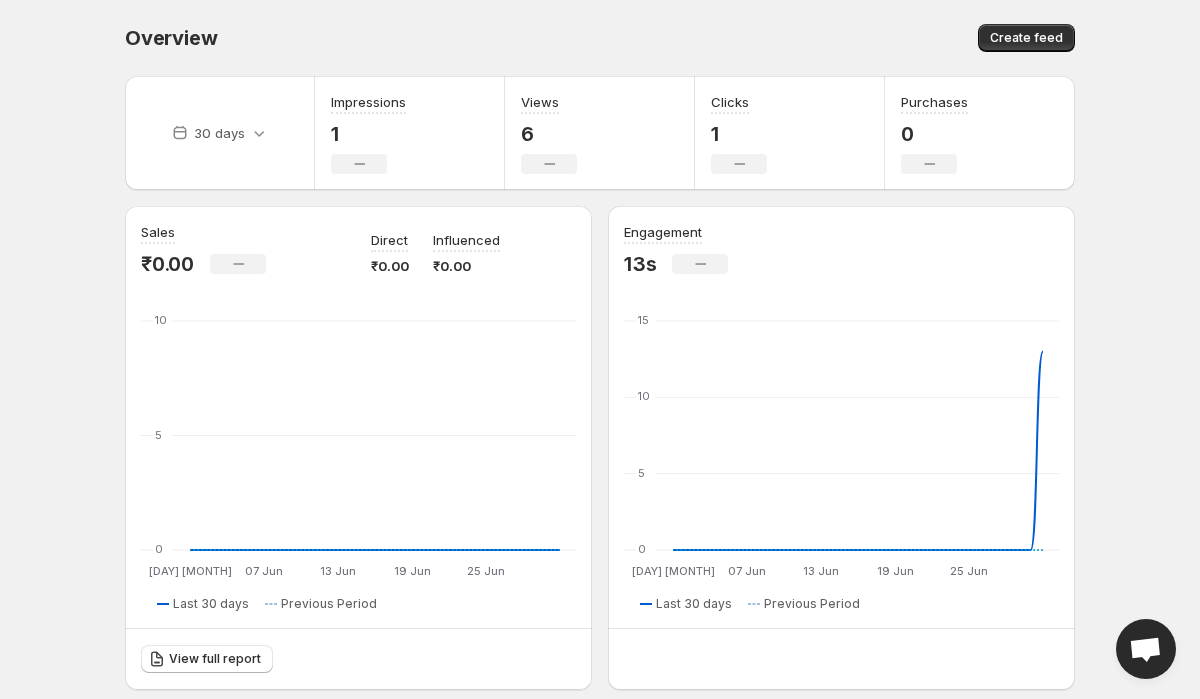 click at bounding box center [1145, 651] 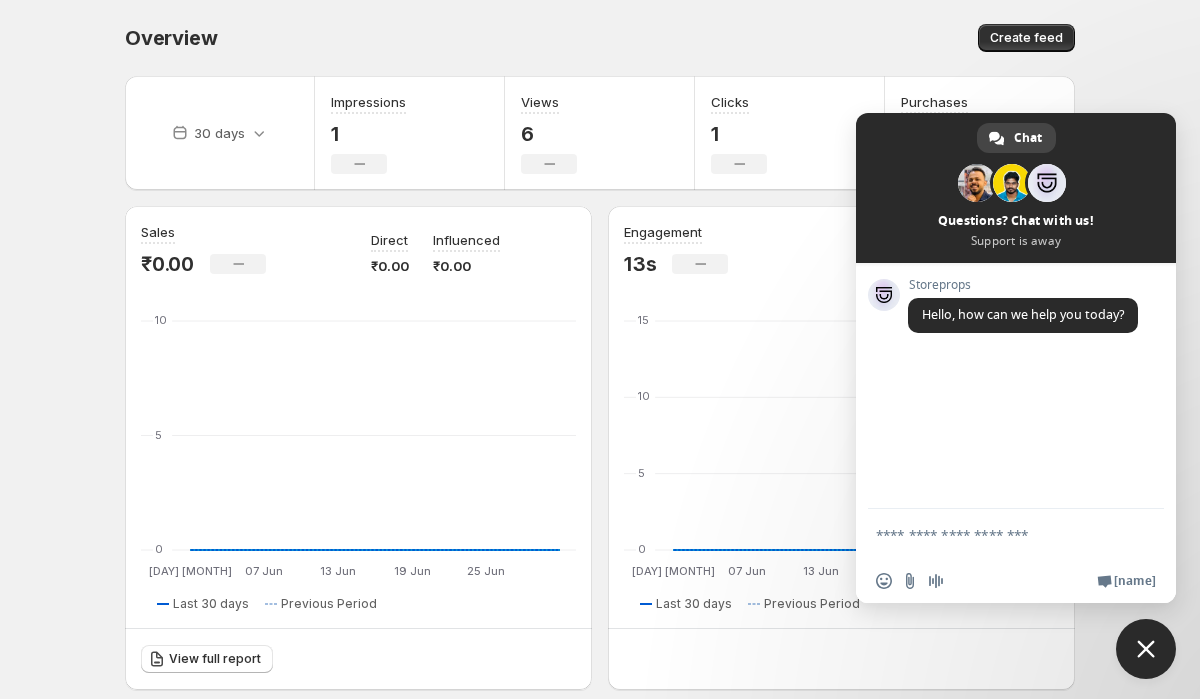 click on "Last 30 days" at bounding box center [600, 349] 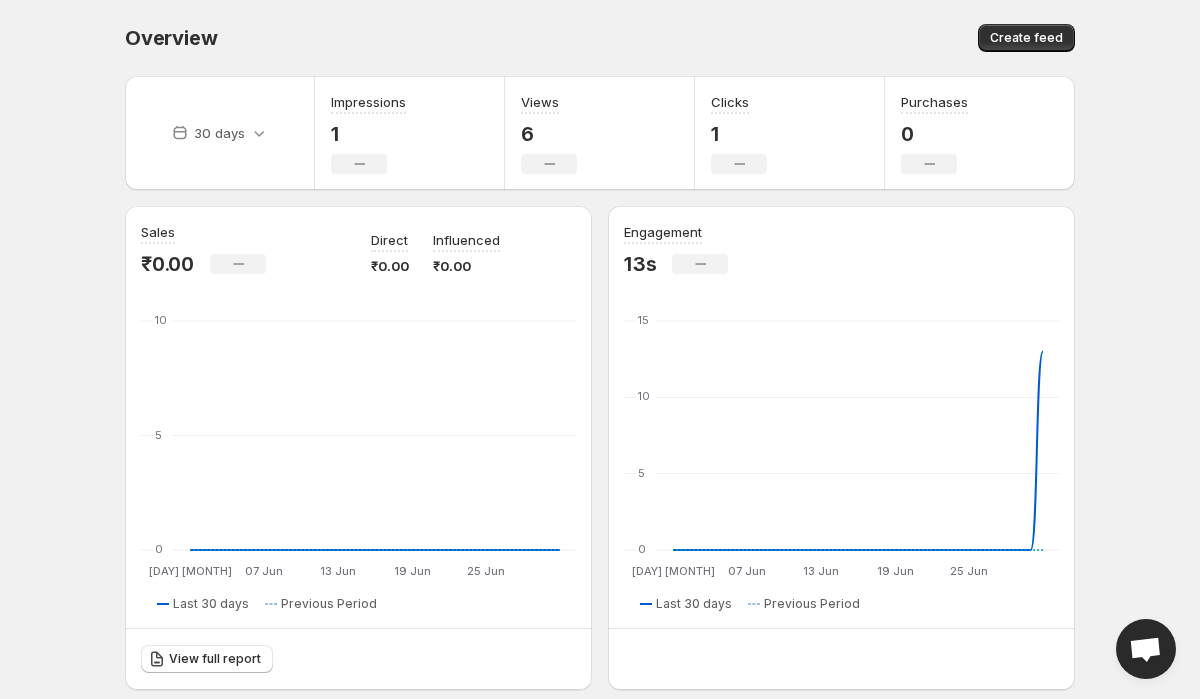click on "Overview. This page is ready Overview Create feed" at bounding box center [600, 38] 